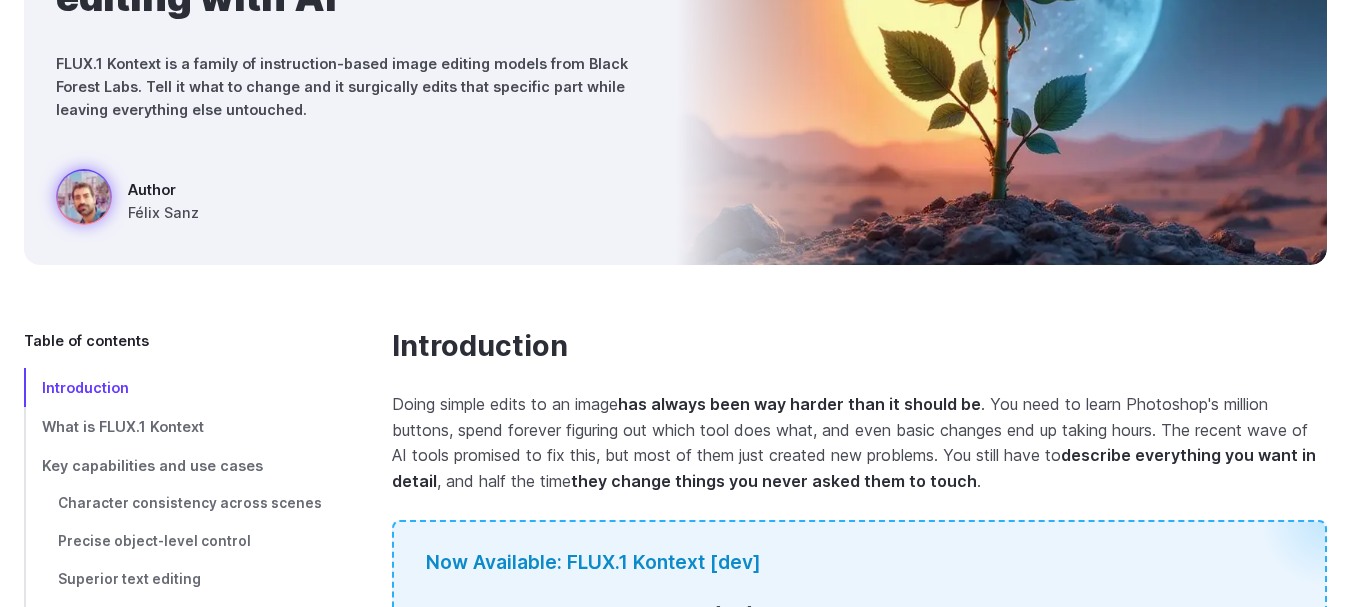 scroll, scrollTop: 400, scrollLeft: 0, axis: vertical 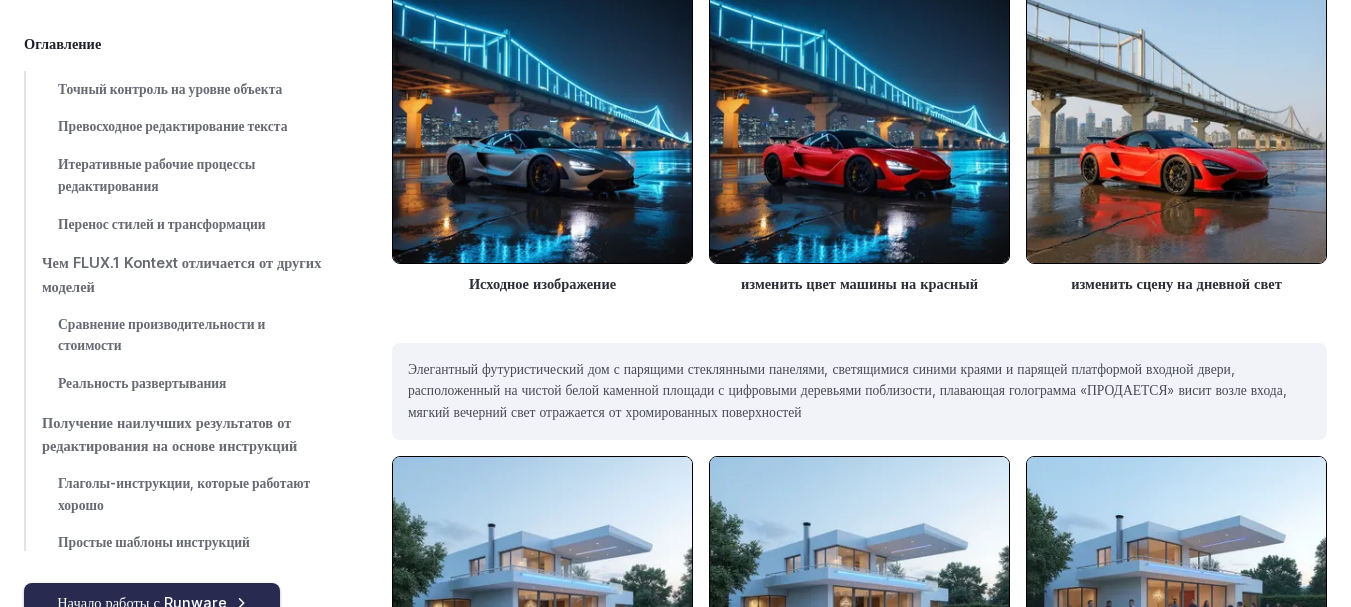 click on "Начало работы с Runware" at bounding box center [152, 602] 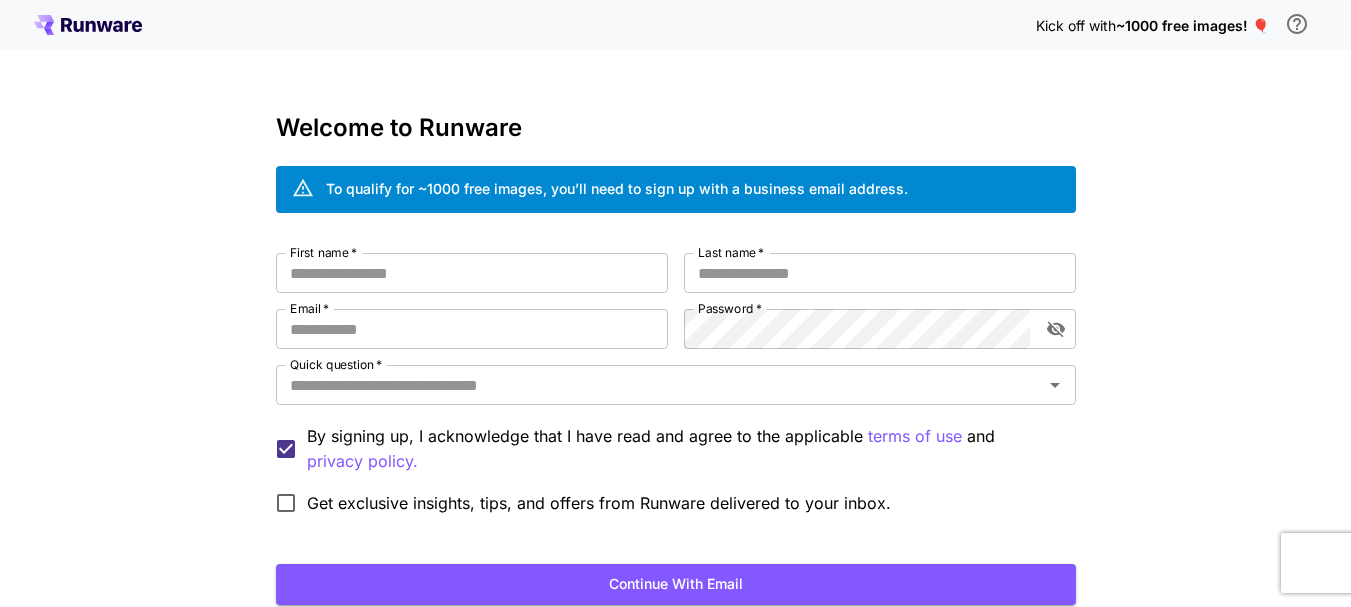 scroll, scrollTop: 0, scrollLeft: 0, axis: both 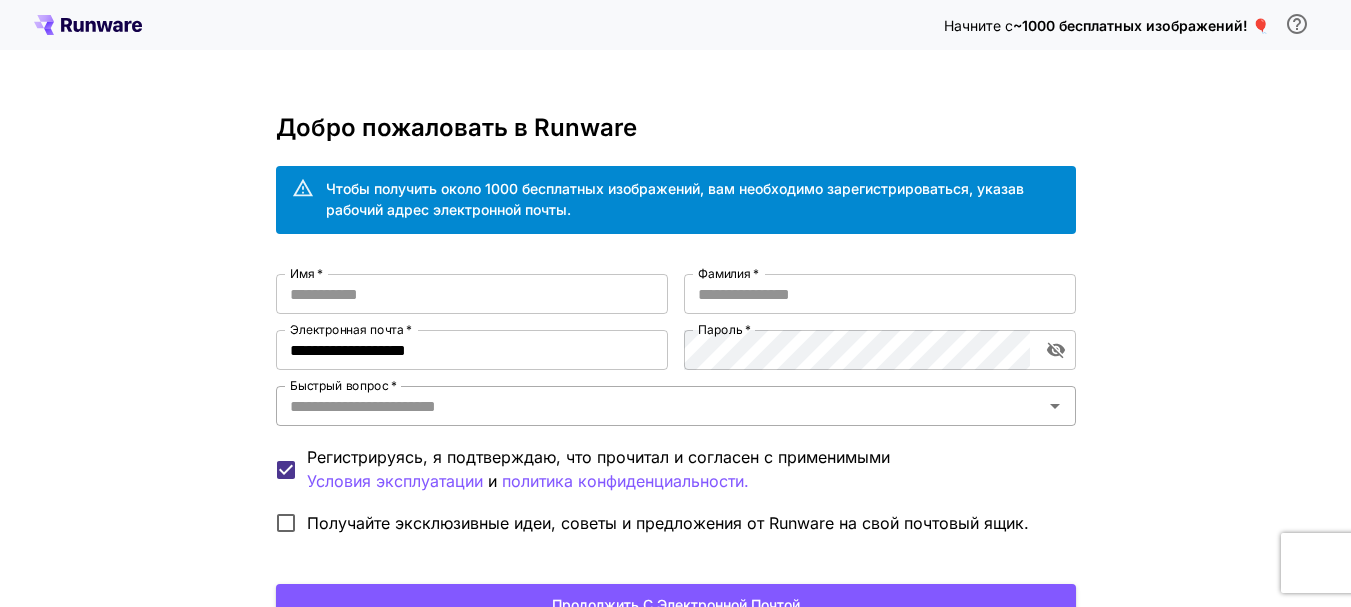 click 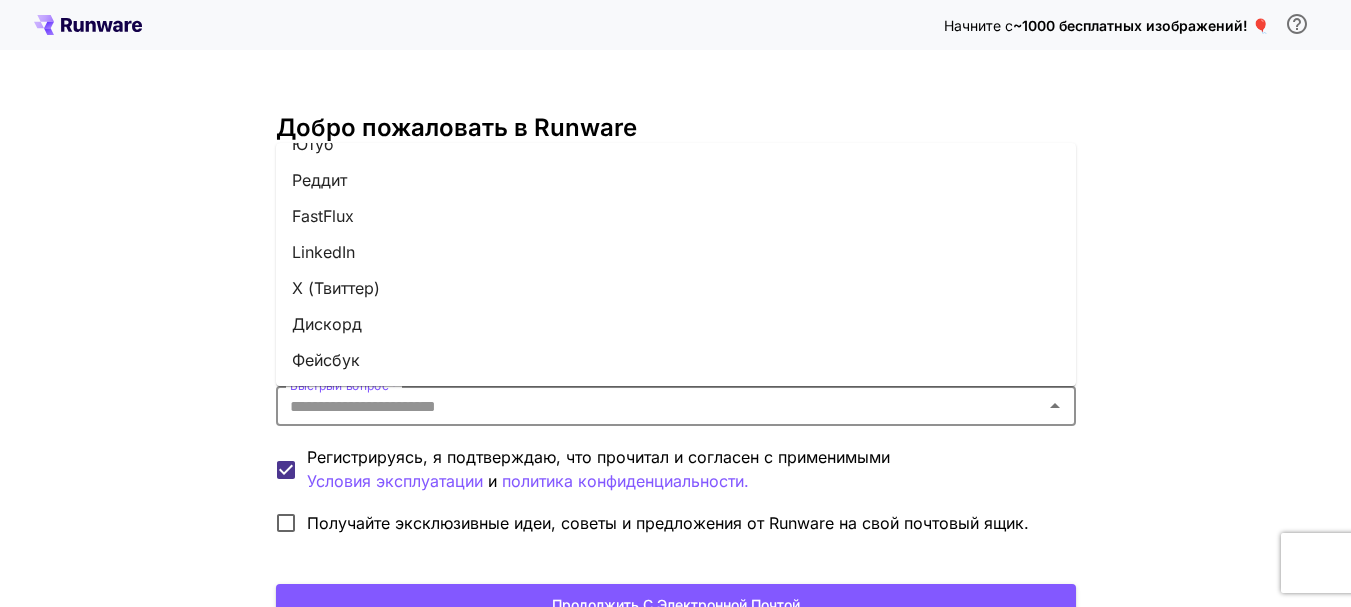 scroll, scrollTop: 313, scrollLeft: 0, axis: vertical 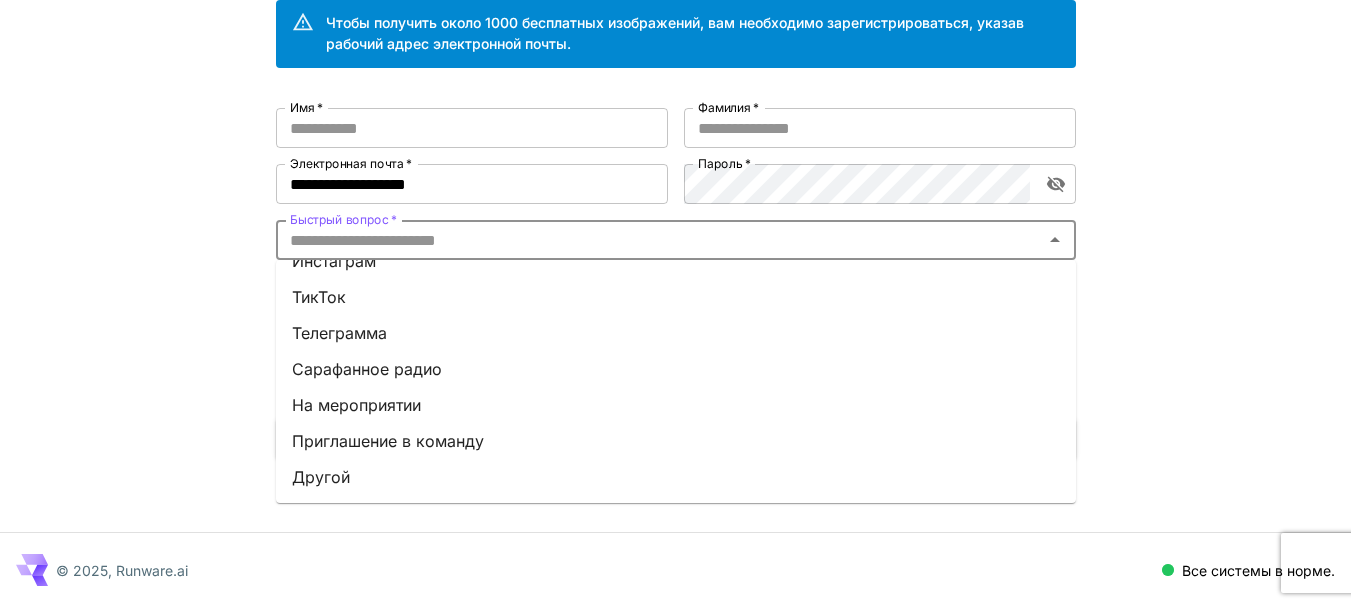 click on "Телеграмма" at bounding box center (676, 333) 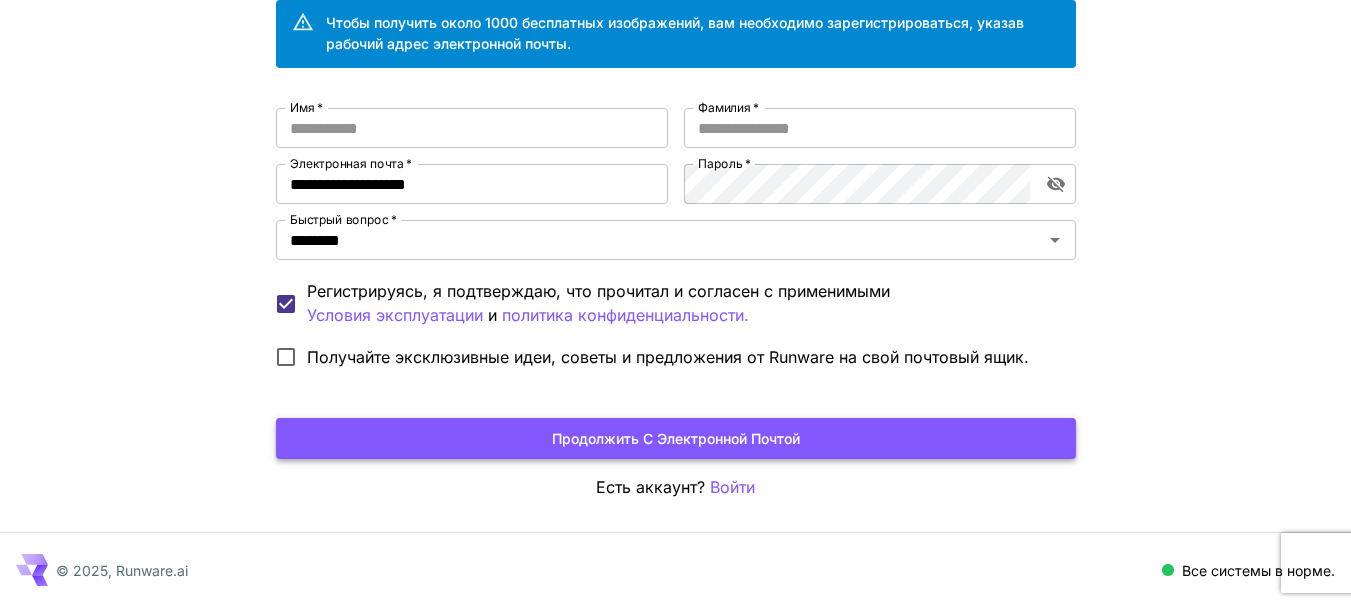 click on "Продолжить с электронной почтой" at bounding box center (676, 438) 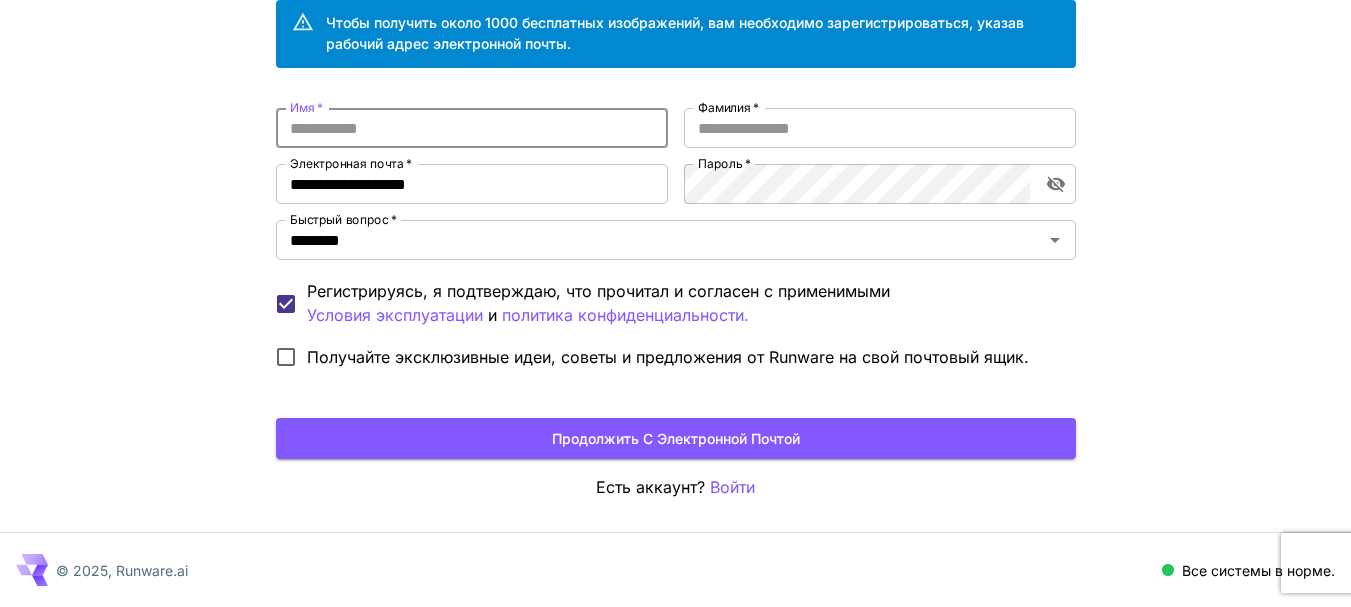 click on "Имя    *" at bounding box center [472, 128] 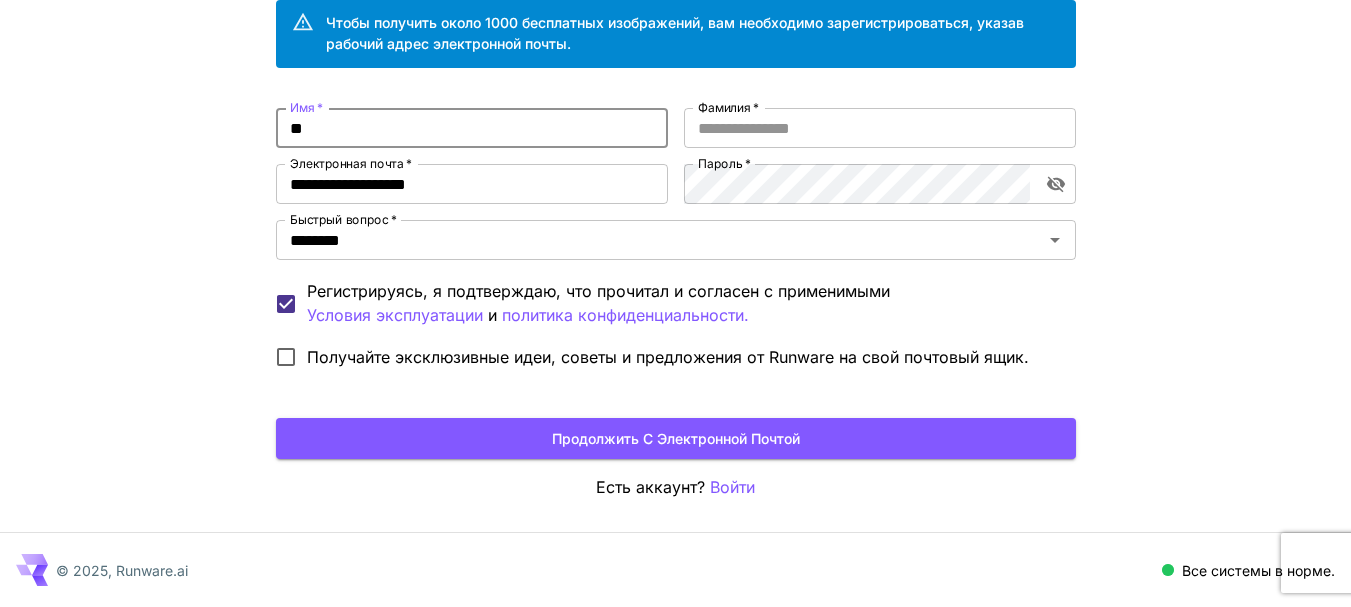type on "*" 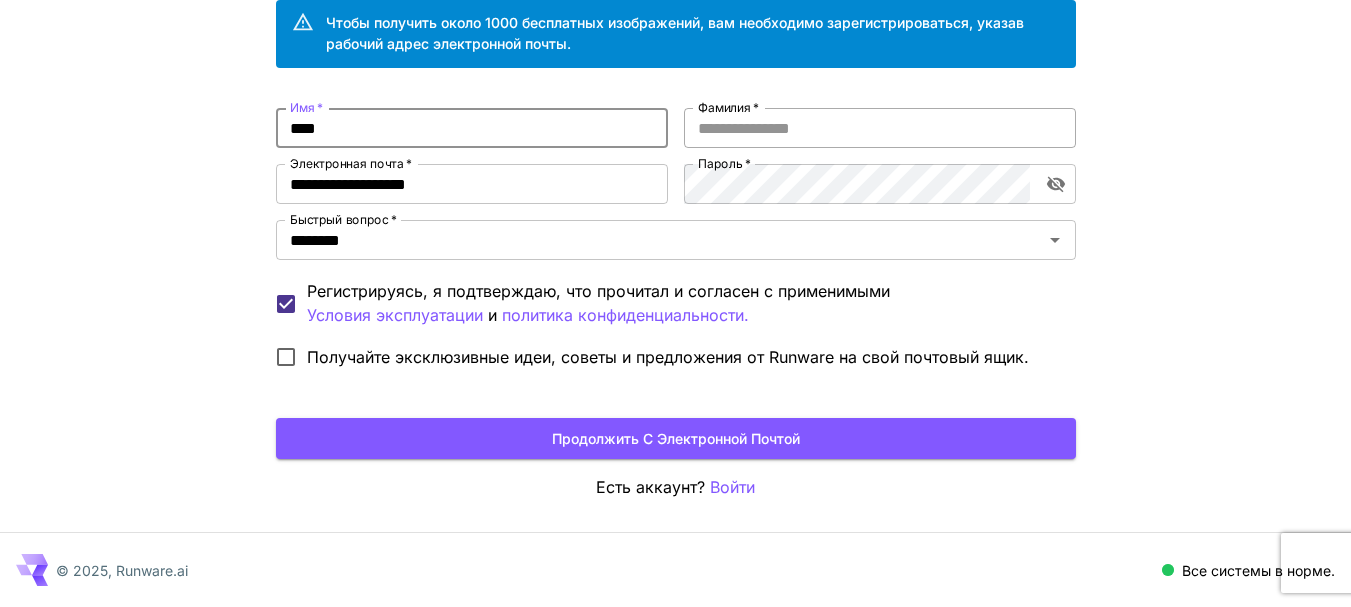 type on "****" 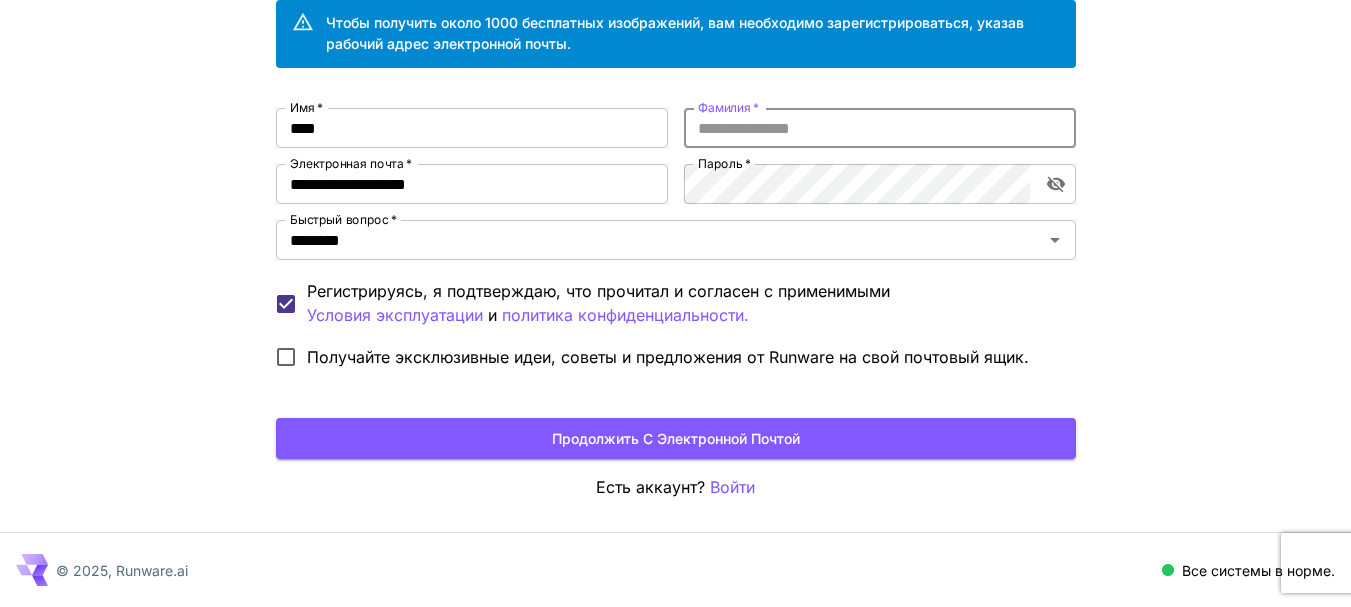 click on "Фамилия    *" at bounding box center (880, 128) 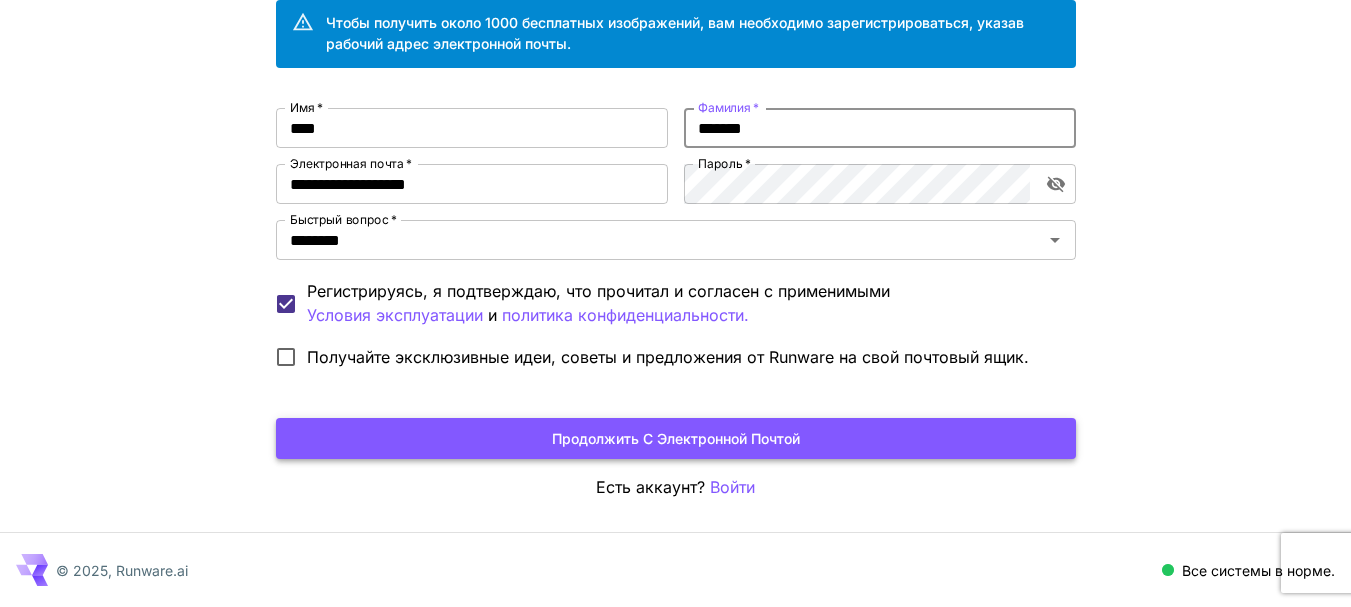 type on "******" 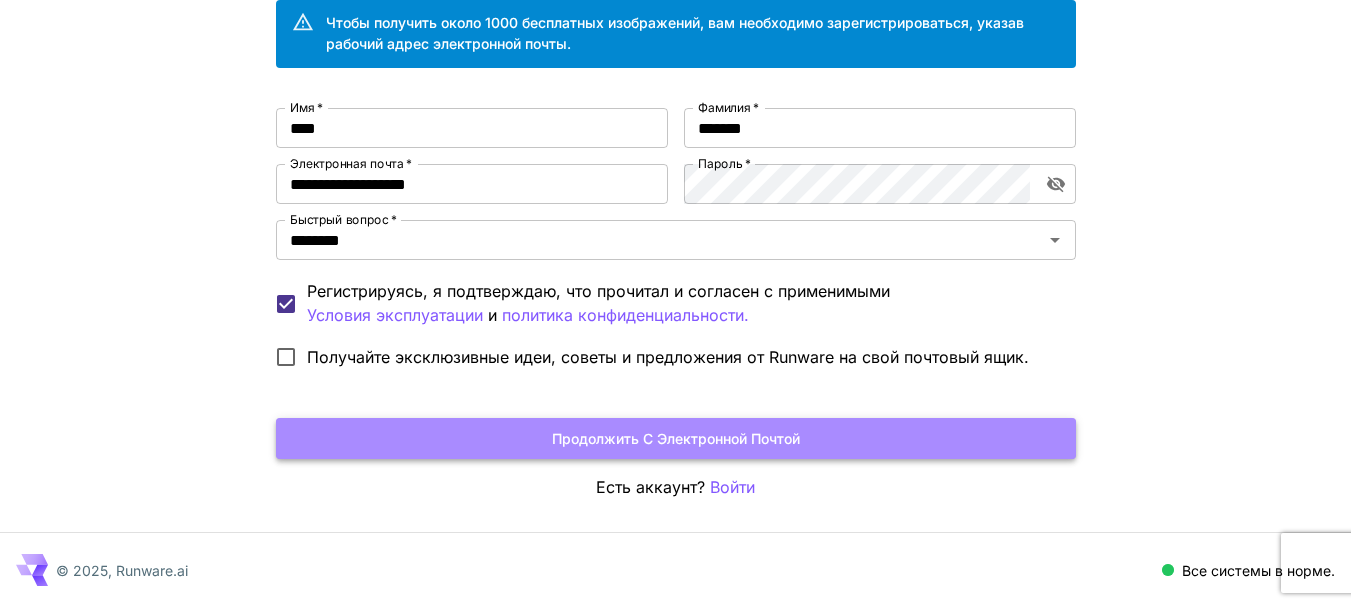 click on "Продолжить с электронной почтой" at bounding box center (676, 438) 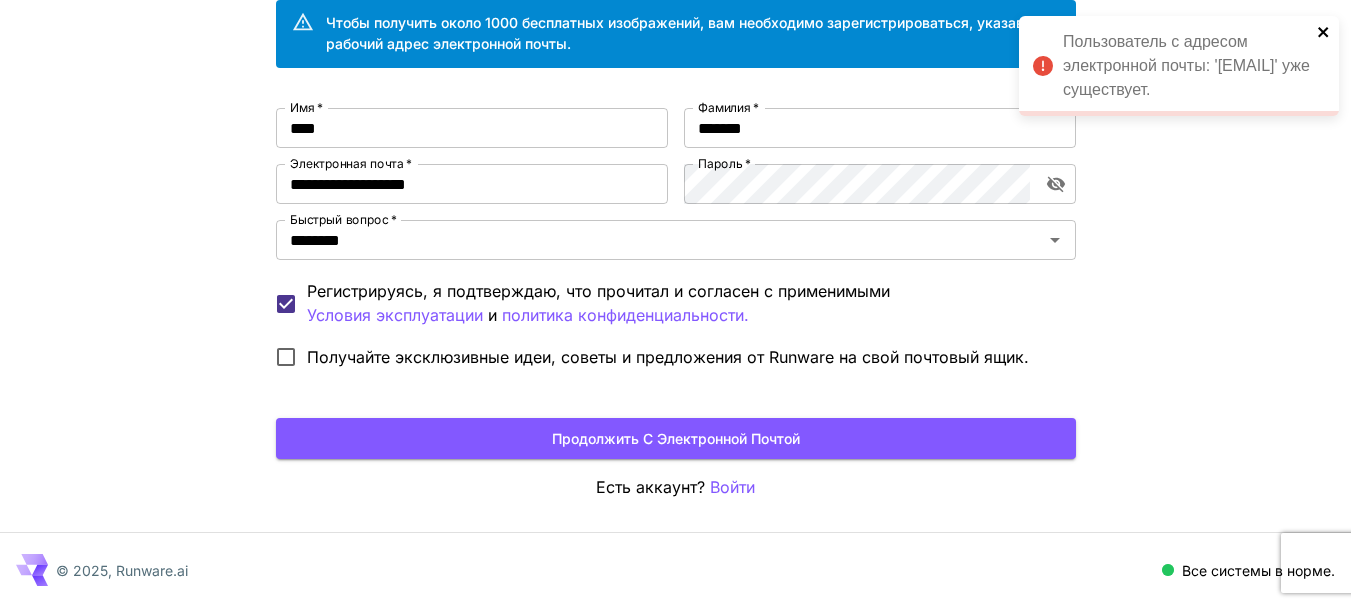 click 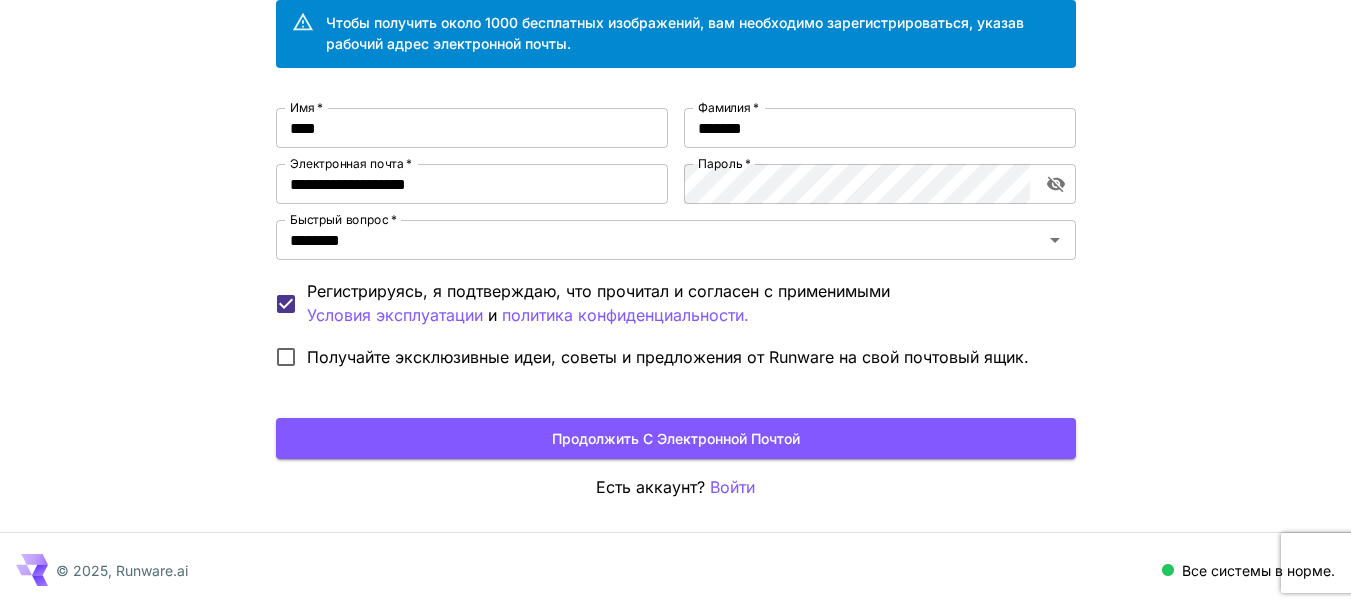 click on "**********" at bounding box center (675, 220) 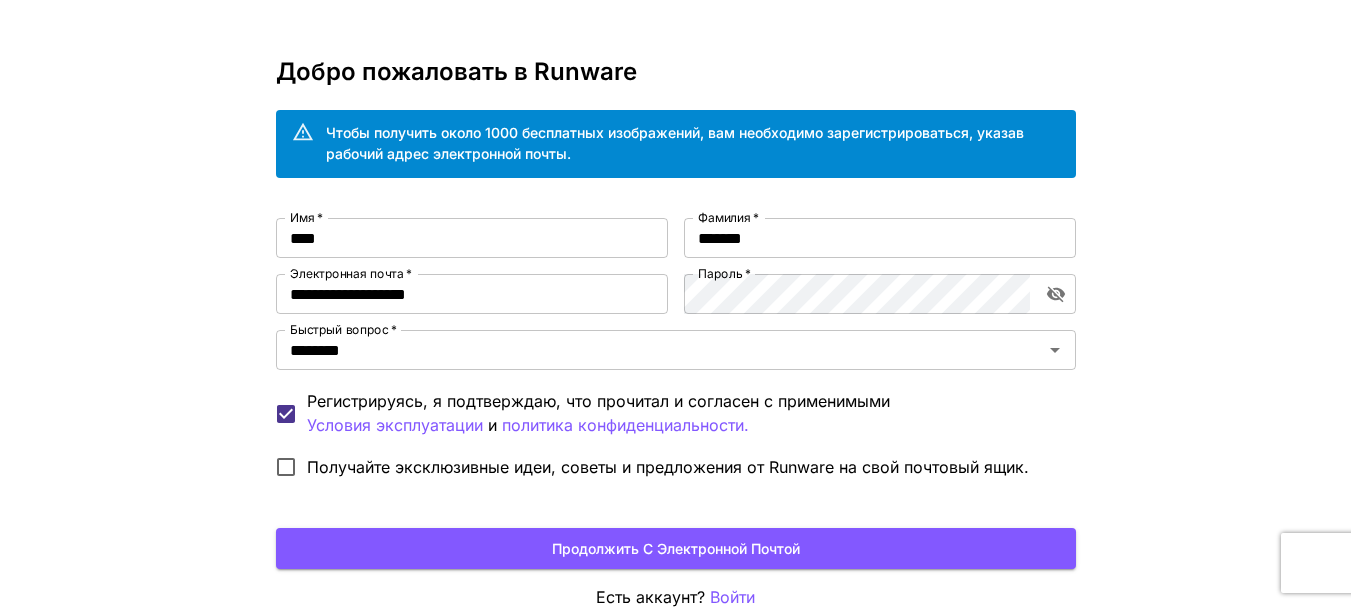 scroll, scrollTop: 100, scrollLeft: 0, axis: vertical 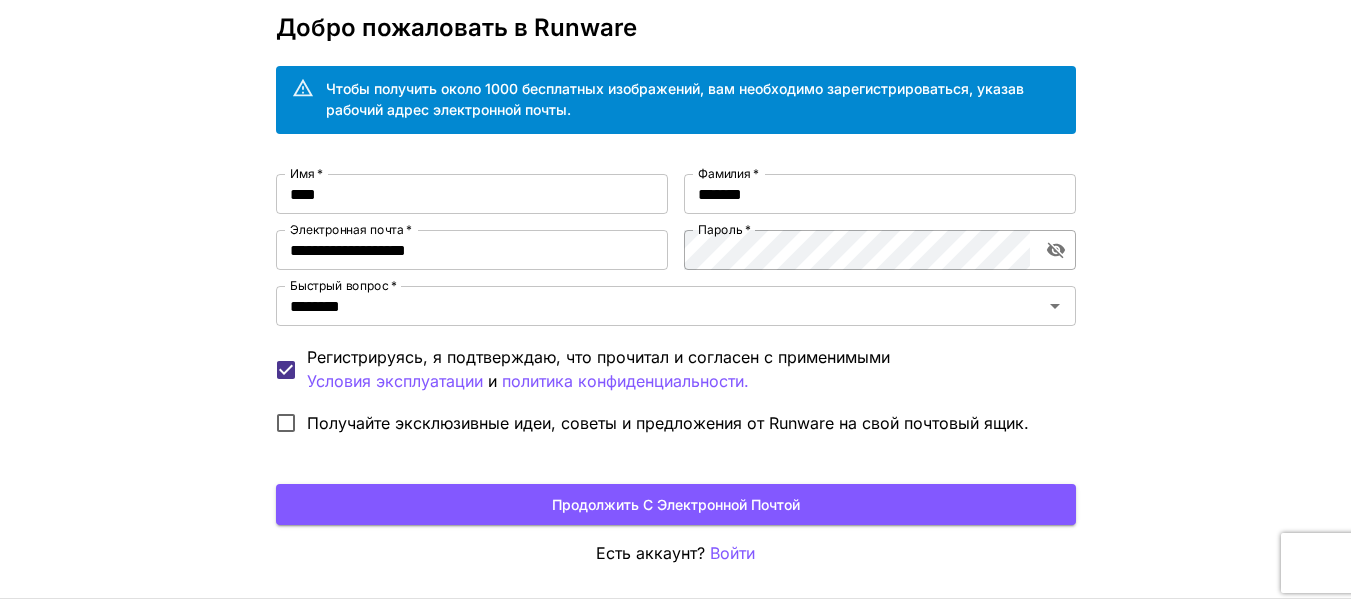 click 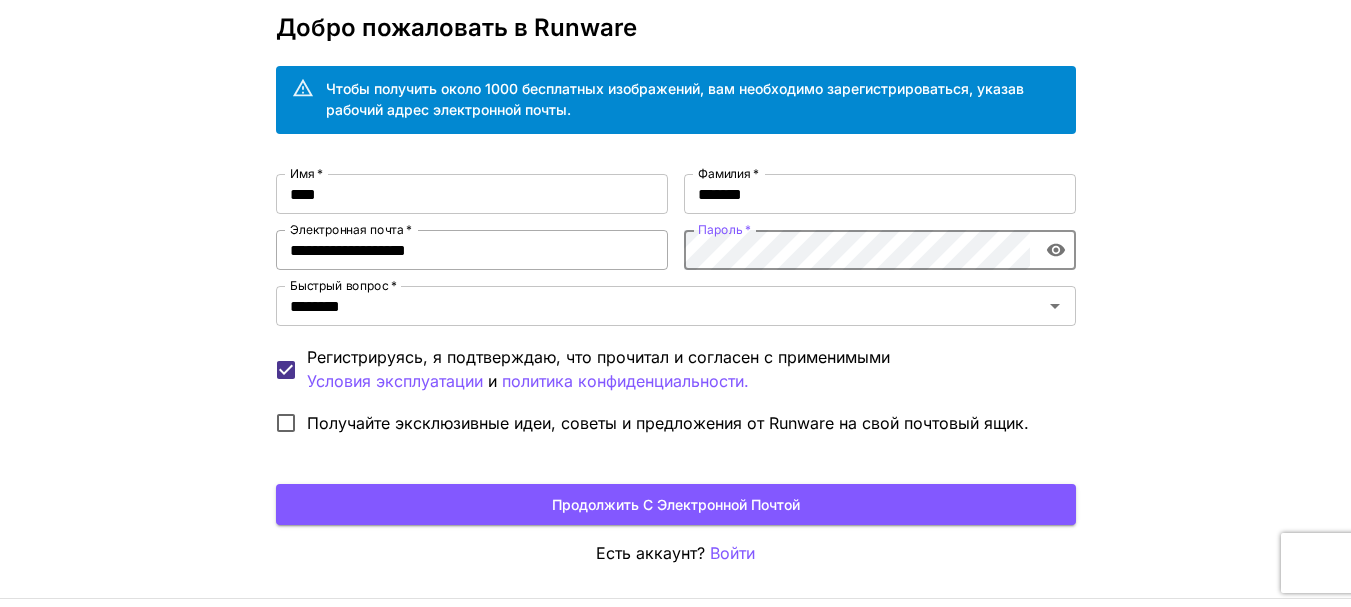 click on "**********" at bounding box center [676, 309] 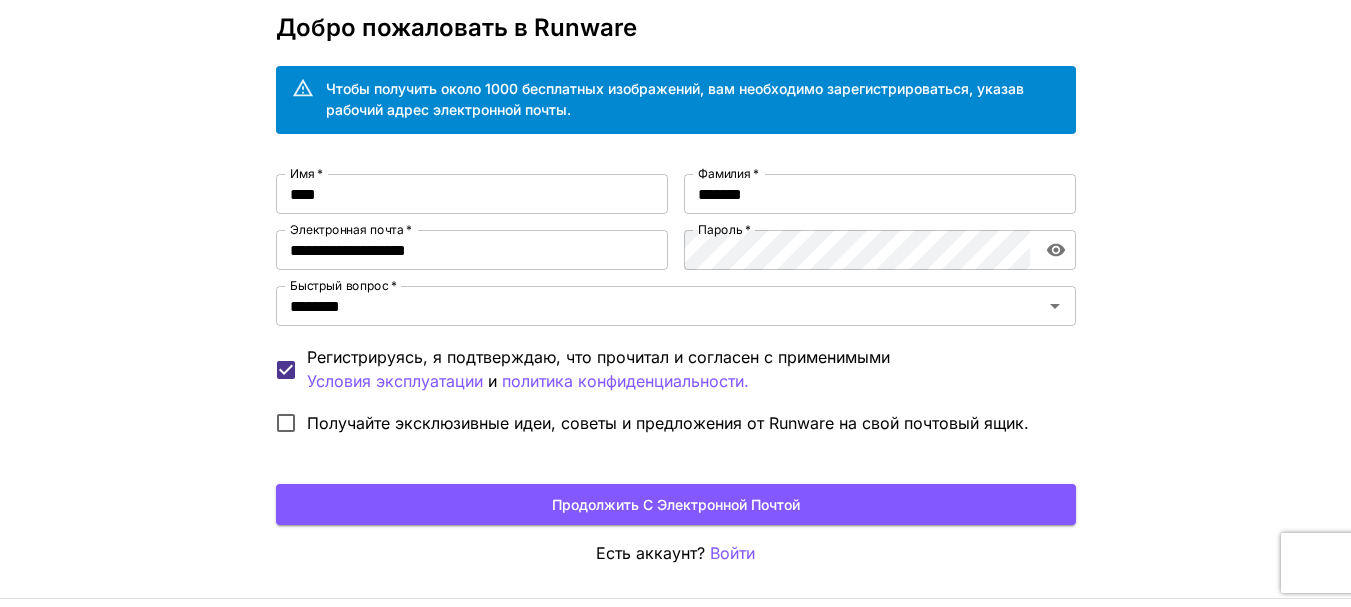 click on "**********" at bounding box center [675, 286] 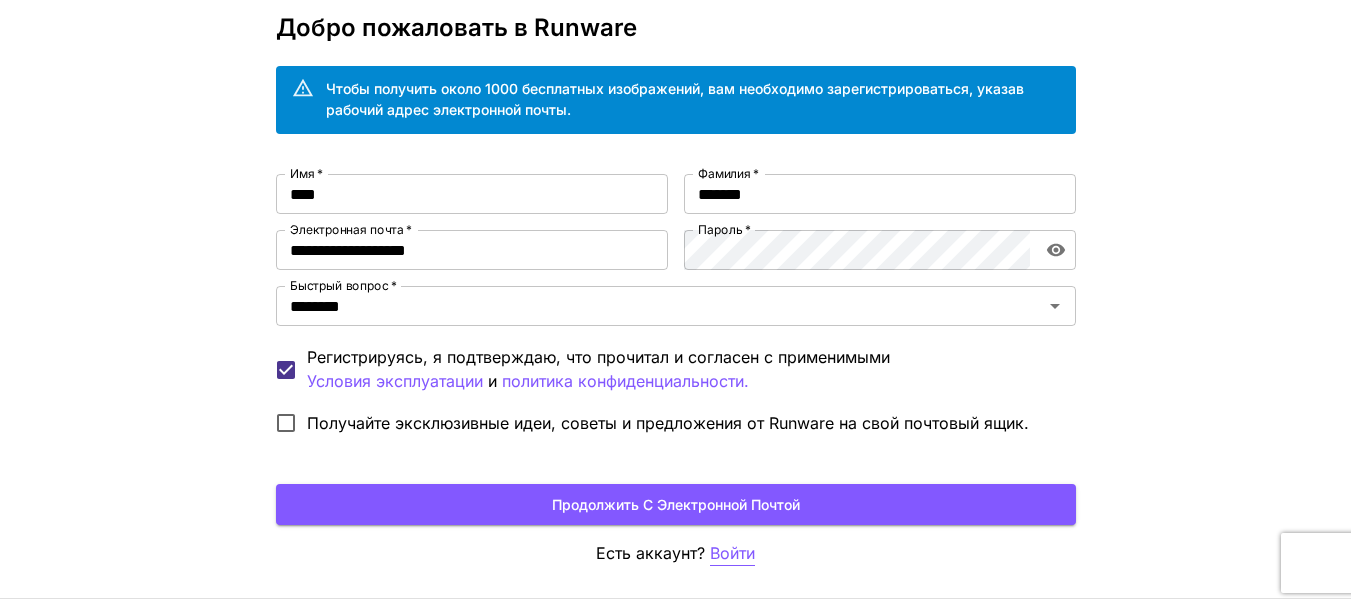 click on "Войти" at bounding box center (732, 553) 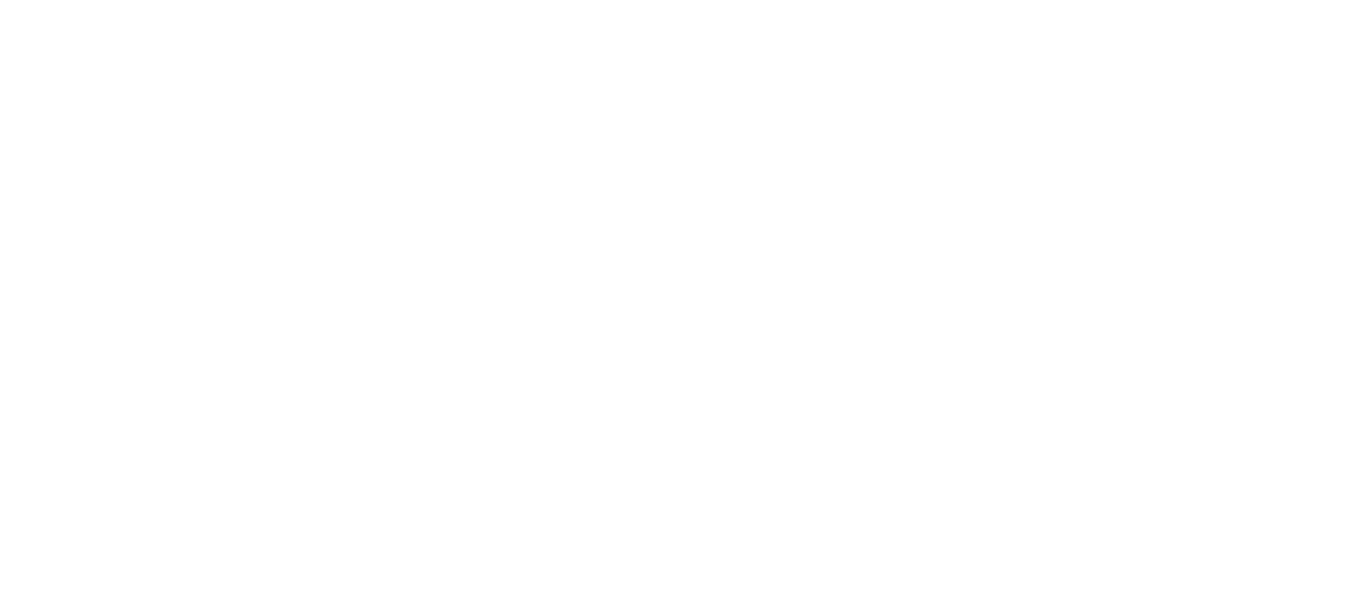 scroll, scrollTop: 0, scrollLeft: 0, axis: both 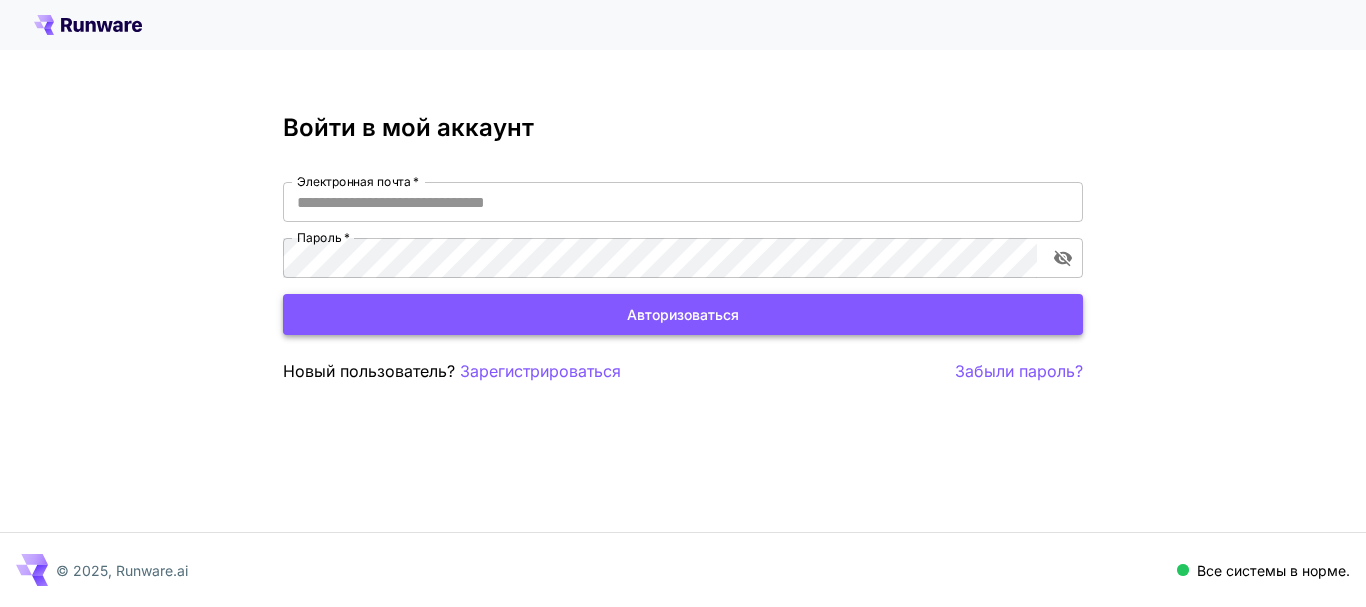 type on "**********" 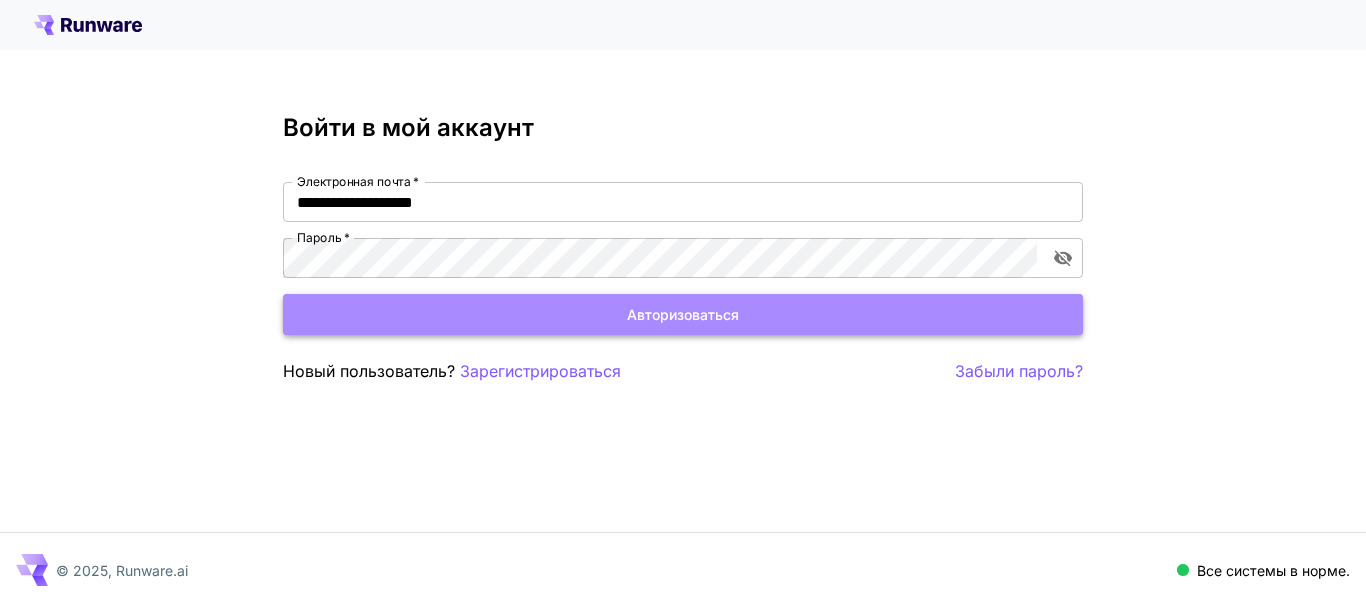click on "Авторизоваться" at bounding box center [683, 314] 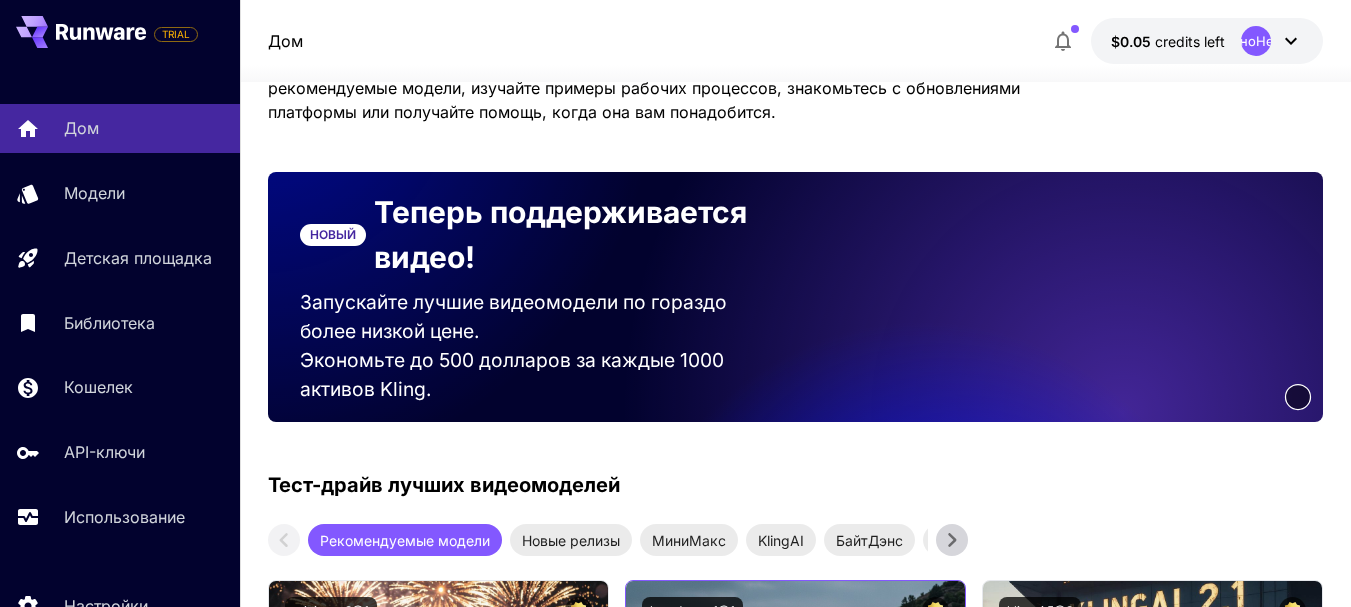 scroll, scrollTop: 400, scrollLeft: 0, axis: vertical 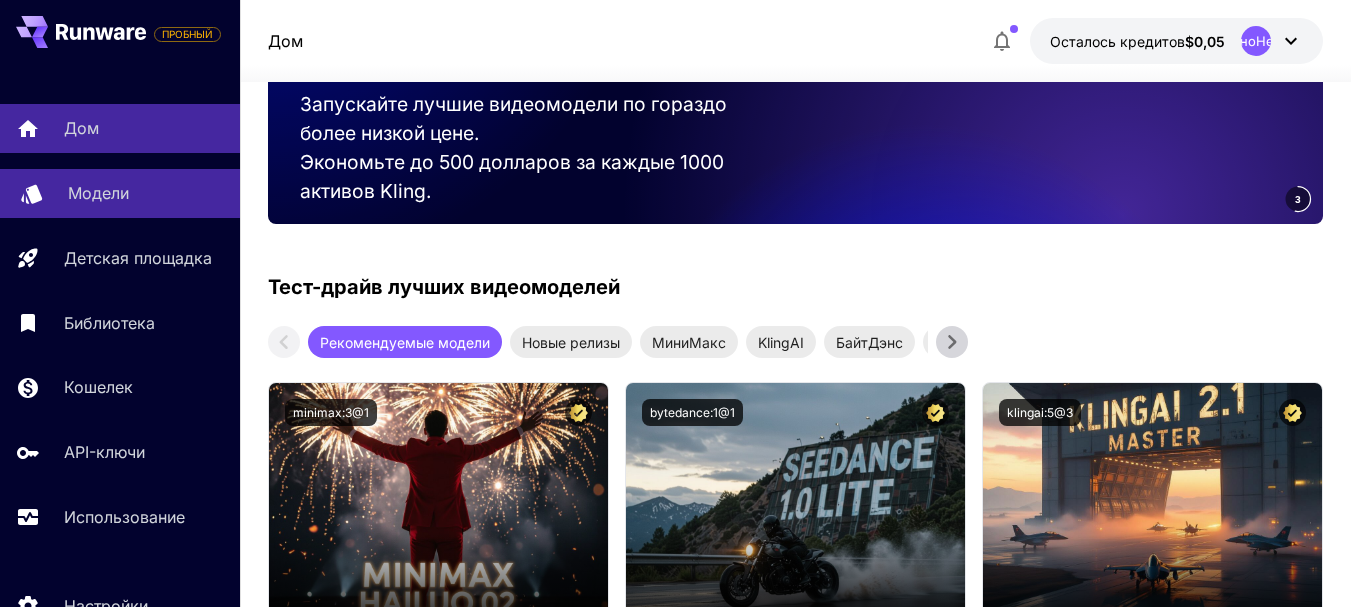 click on "Модели" at bounding box center (98, 193) 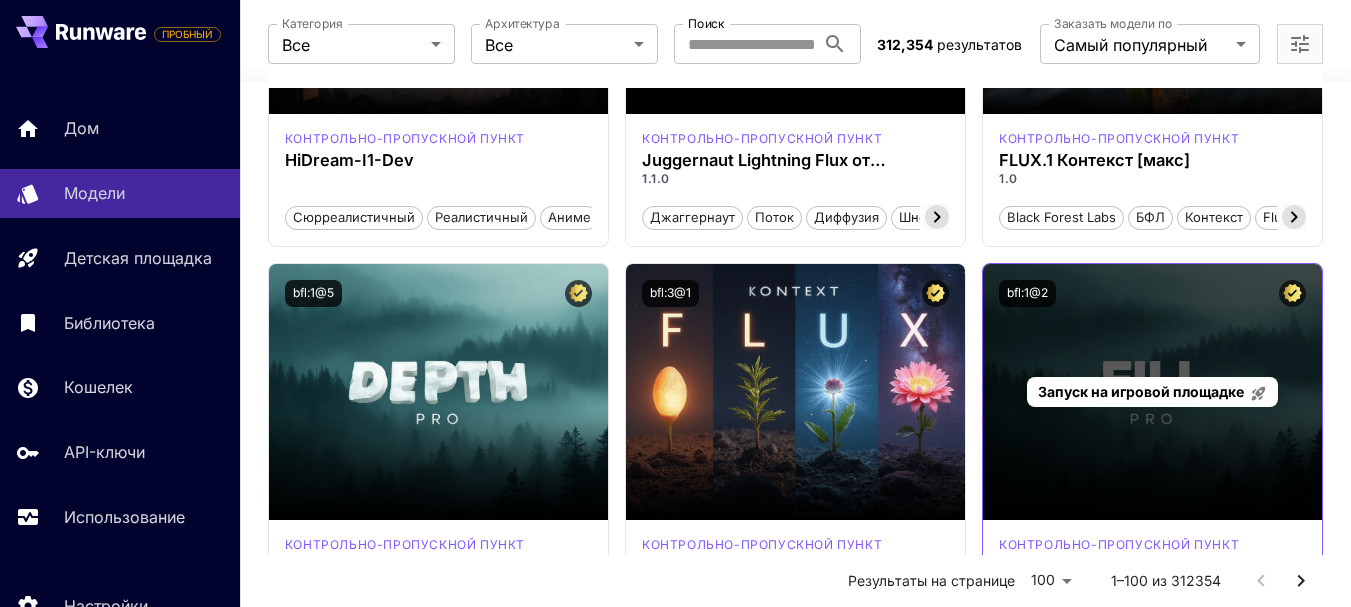 scroll, scrollTop: 700, scrollLeft: 0, axis: vertical 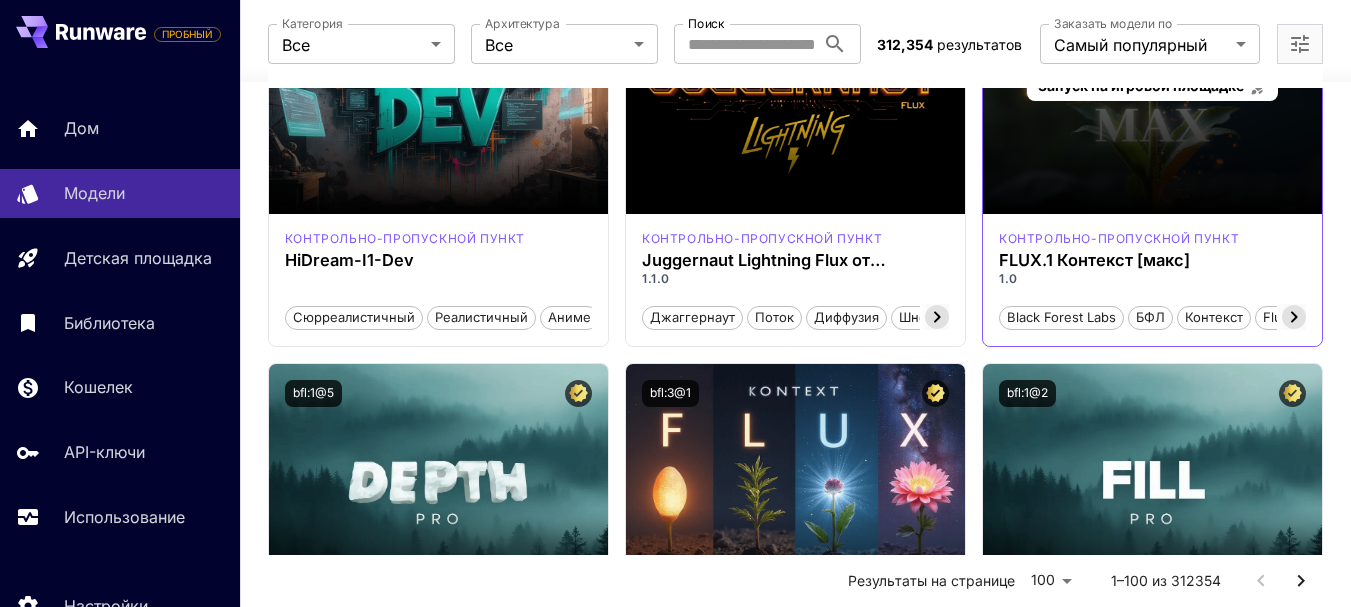 click on "Запуск на игровой площадке" at bounding box center (1152, 86) 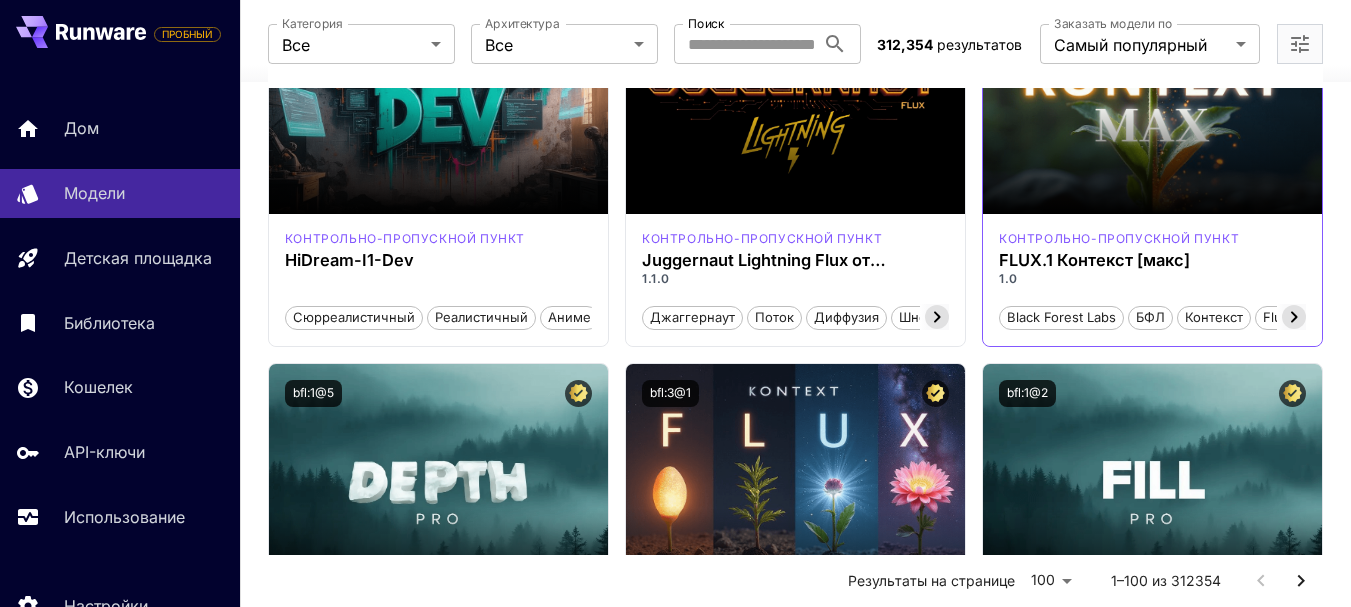 click 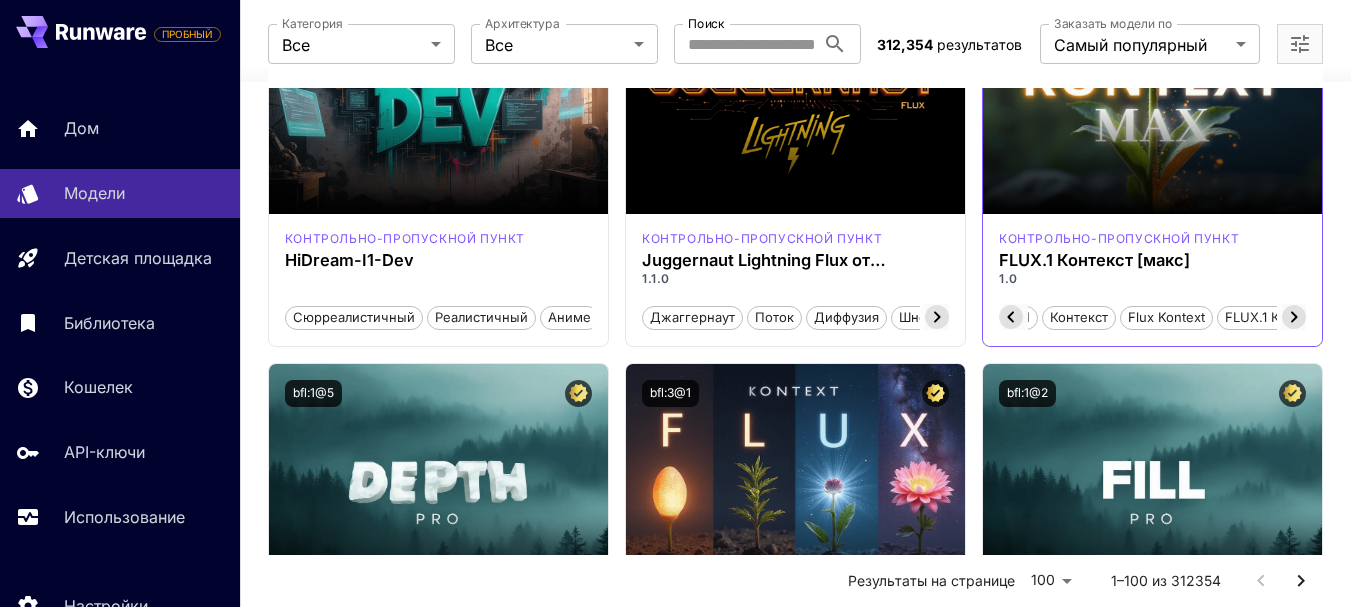 scroll, scrollTop: 0, scrollLeft: 200, axis: horizontal 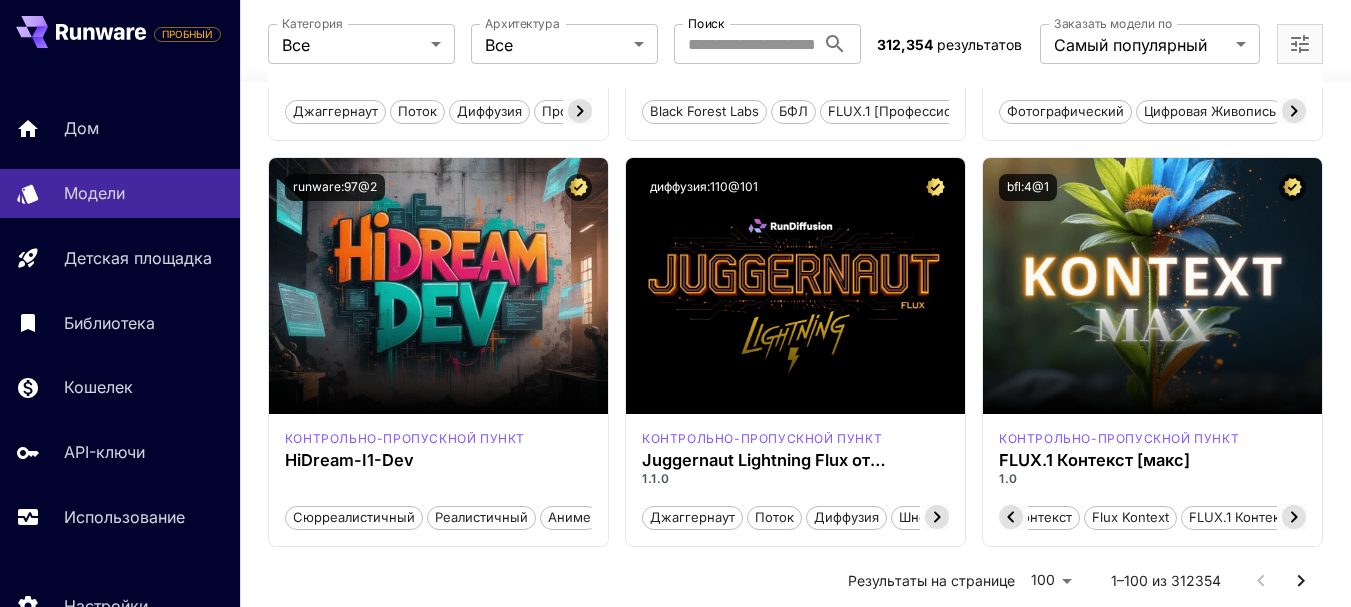 drag, startPoint x: 1340, startPoint y: 284, endPoint x: 1349, endPoint y: 103, distance: 181.22362 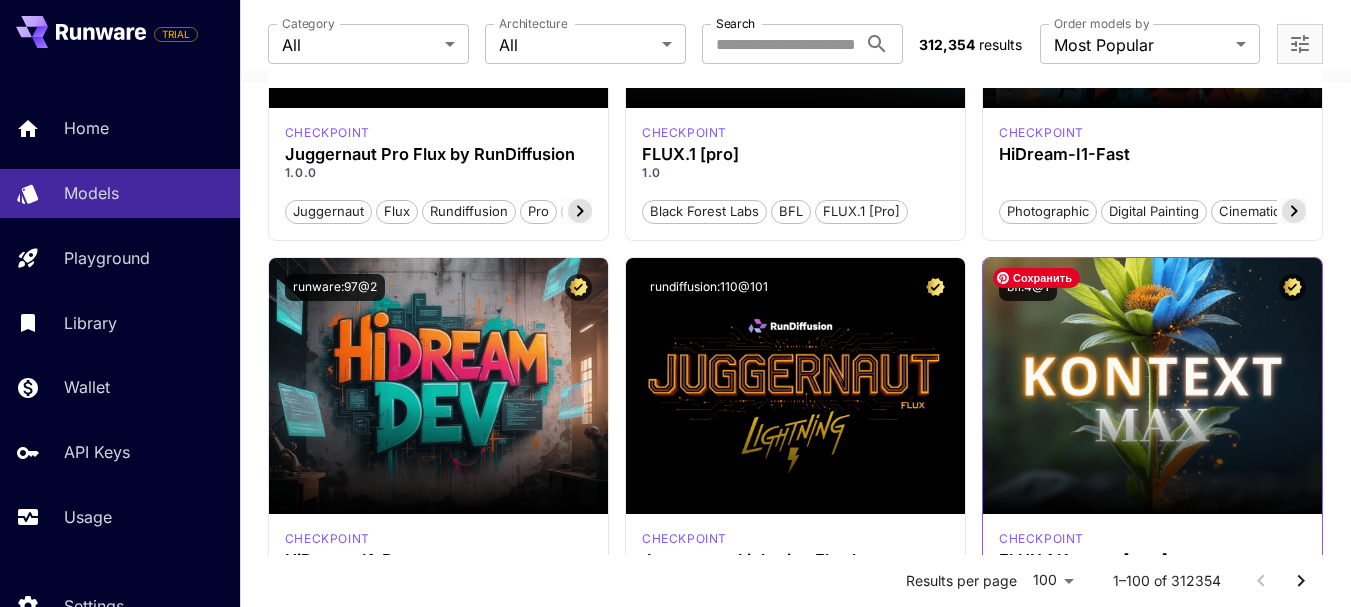 scroll, scrollTop: 500, scrollLeft: 0, axis: vertical 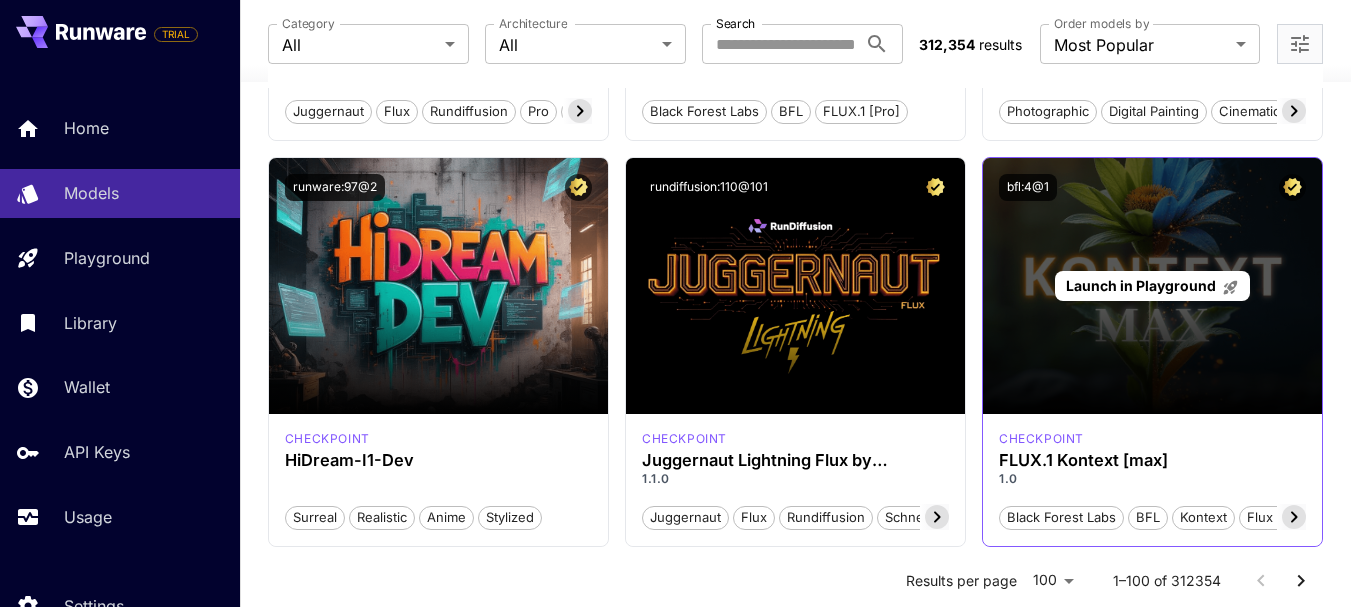 click on "Launch in Playground" at bounding box center [1141, 285] 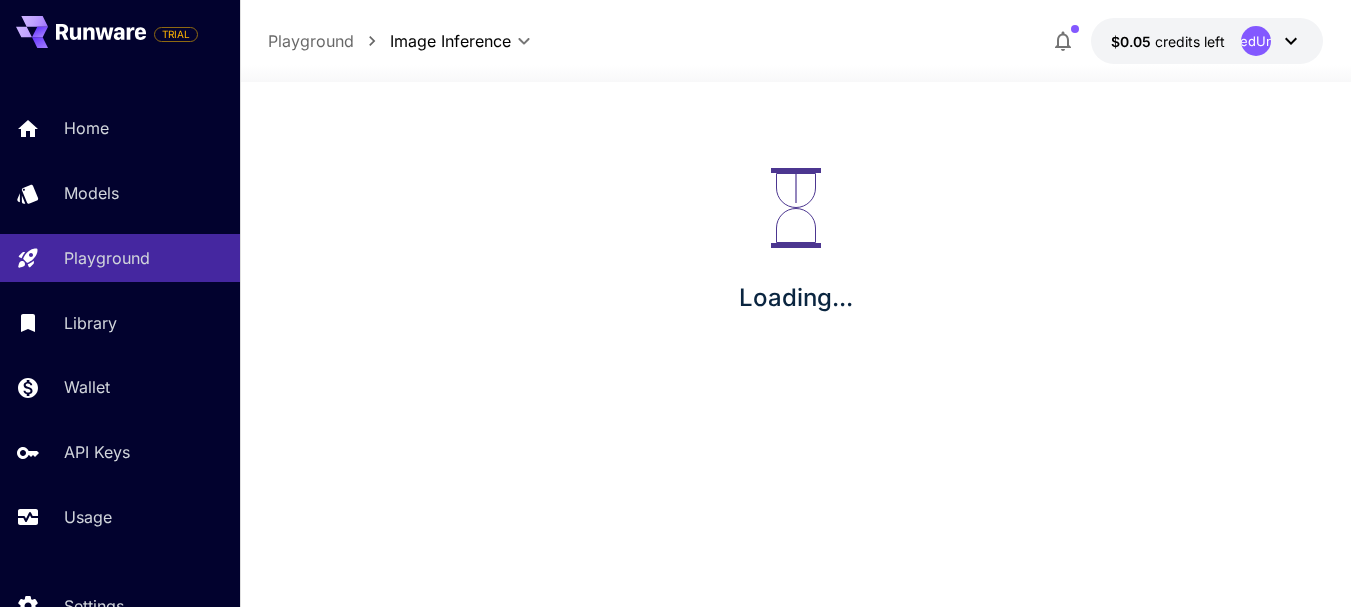 scroll, scrollTop: 0, scrollLeft: 0, axis: both 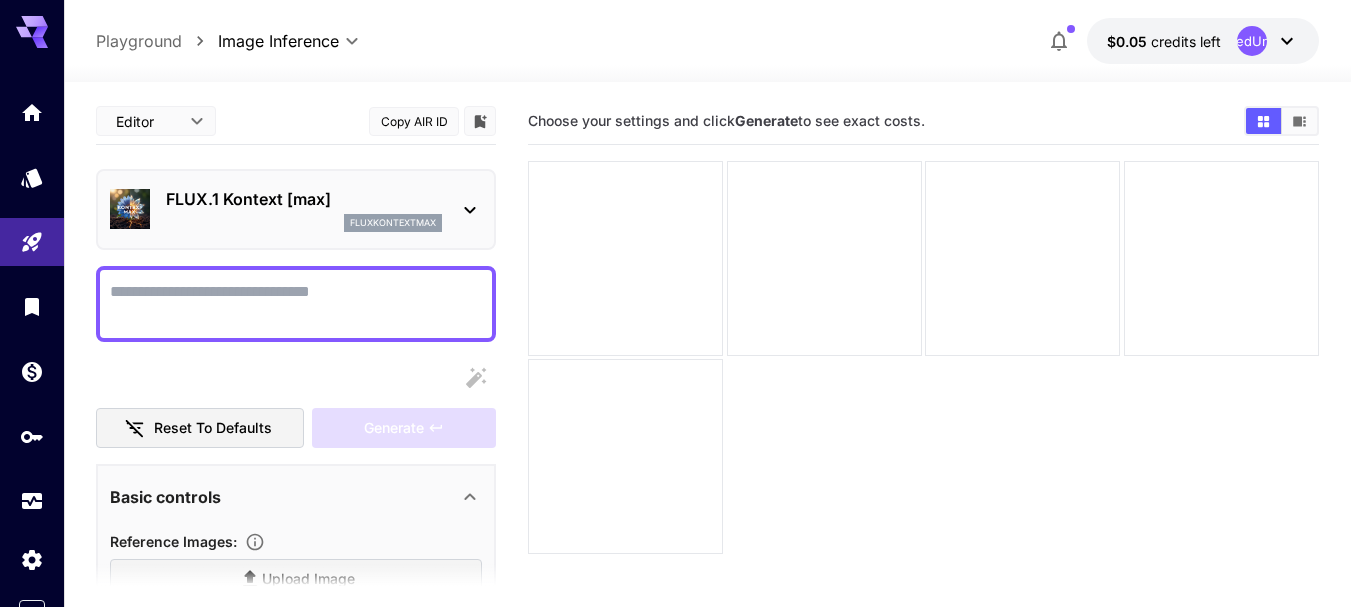 click 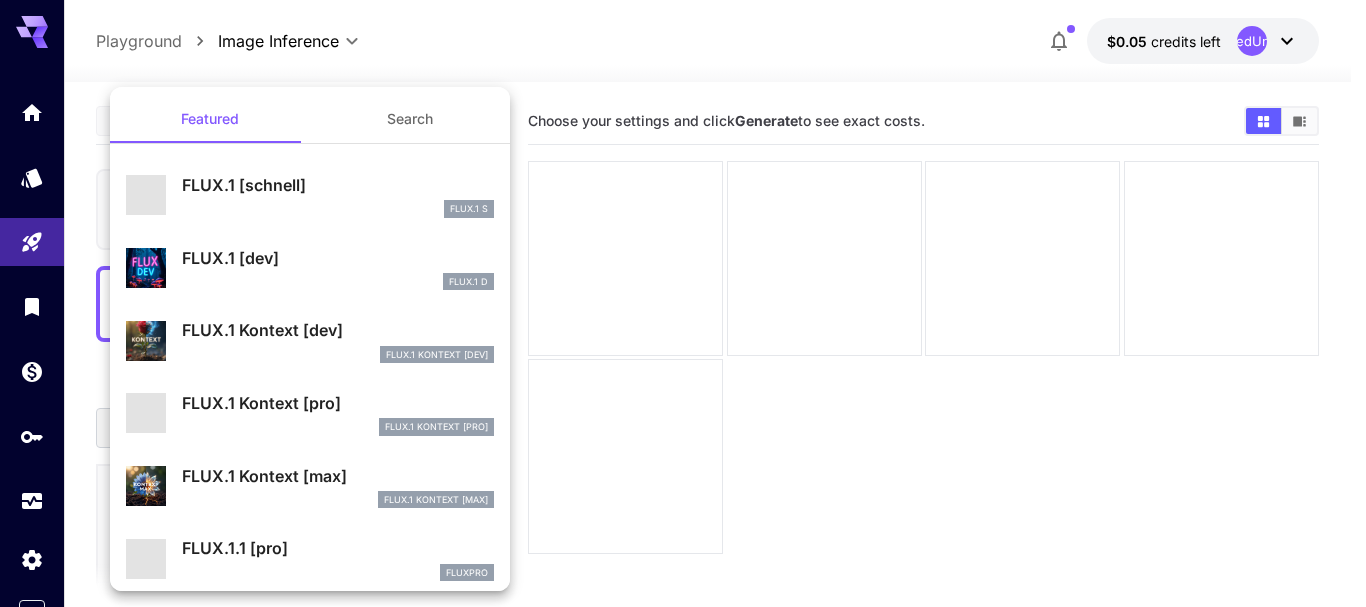 click on "FLUX.1 [dev]" at bounding box center [338, 258] 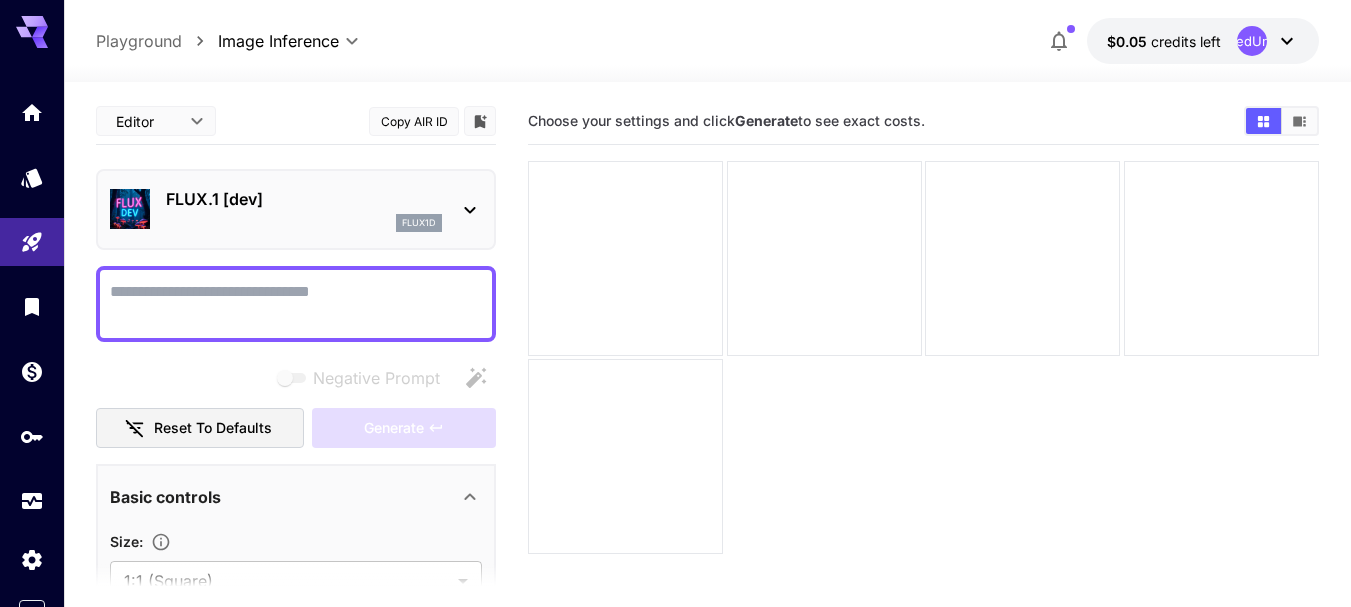 scroll, scrollTop: 100, scrollLeft: 0, axis: vertical 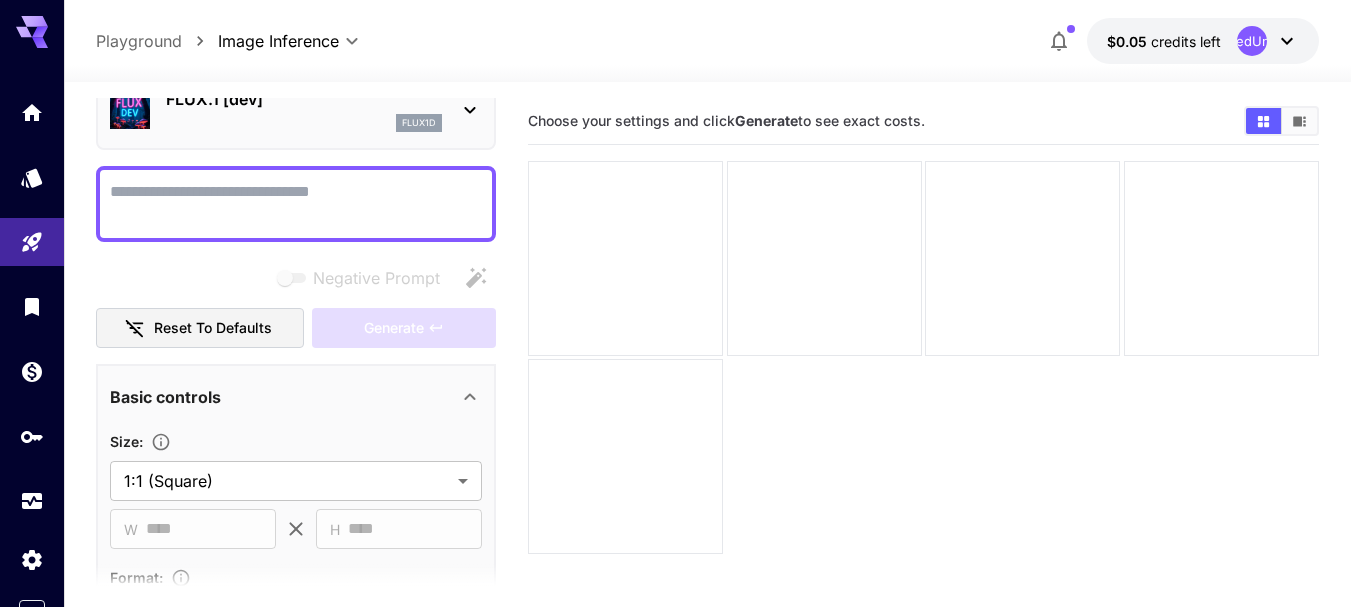 click on "Negative Prompt" at bounding box center [296, 204] 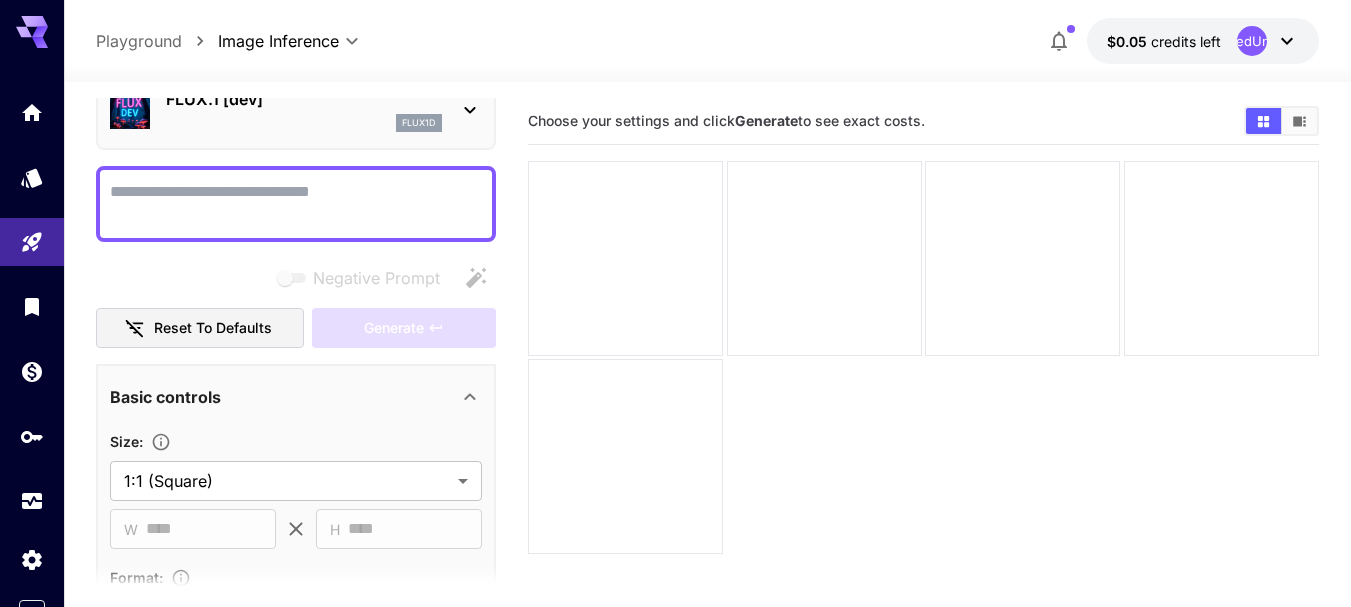 paste on "**********" 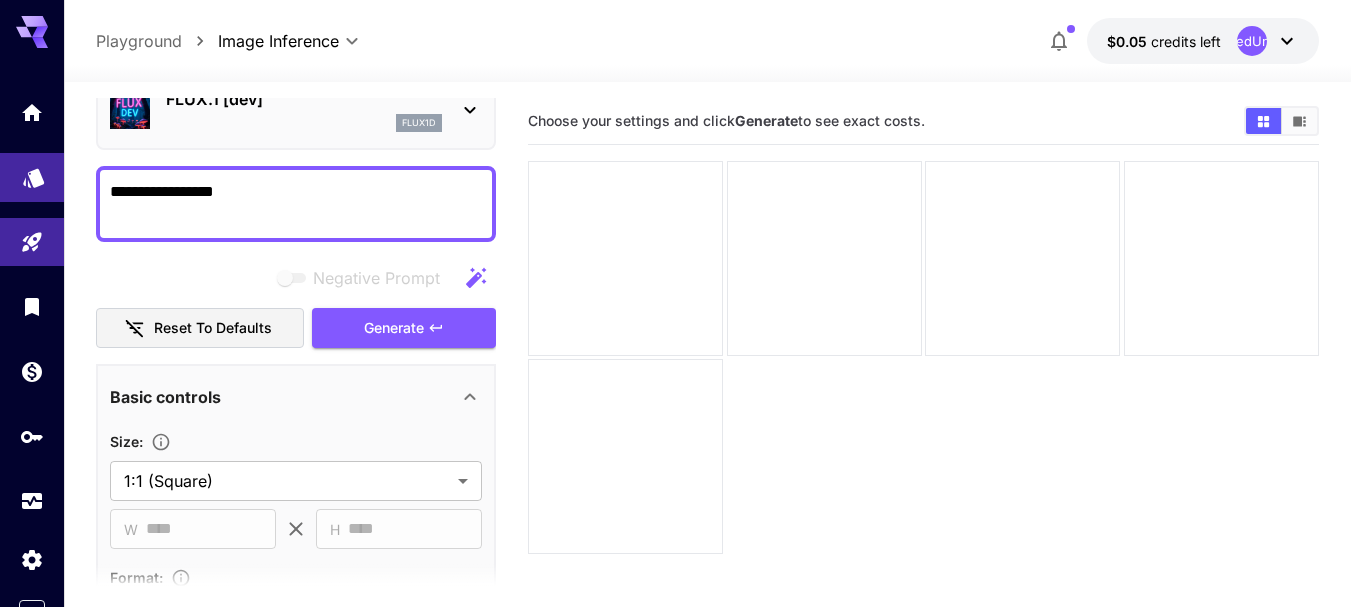 drag, startPoint x: 349, startPoint y: 187, endPoint x: 57, endPoint y: 180, distance: 292.0839 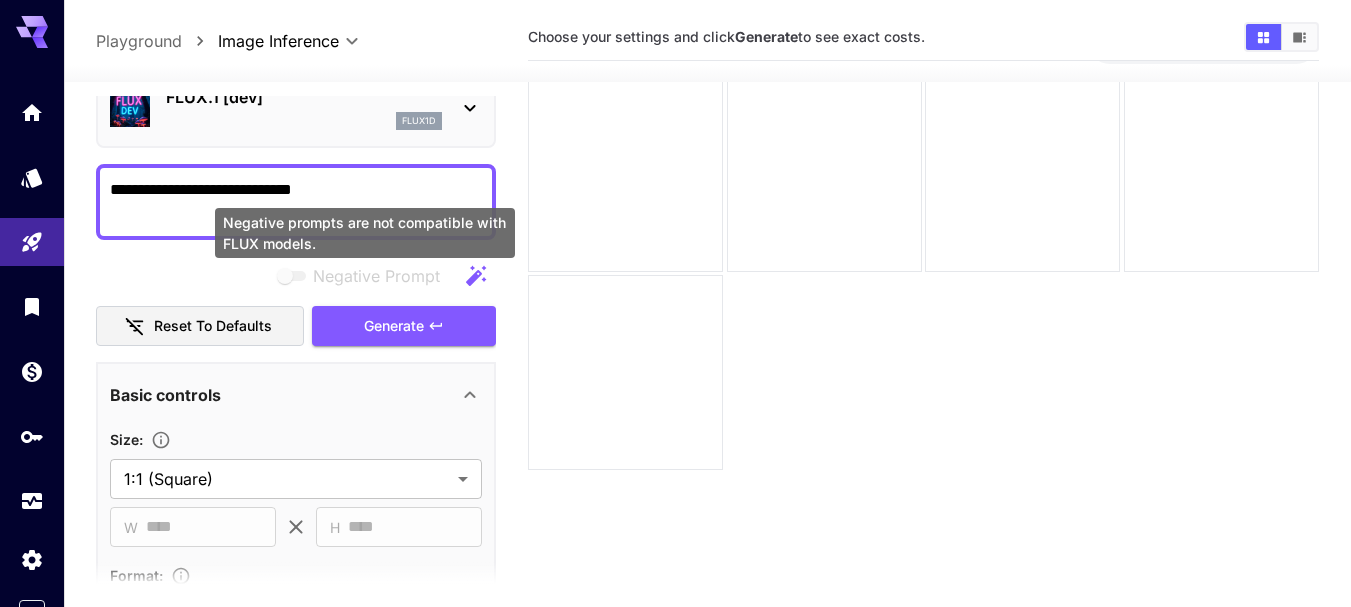 scroll, scrollTop: 100, scrollLeft: 0, axis: vertical 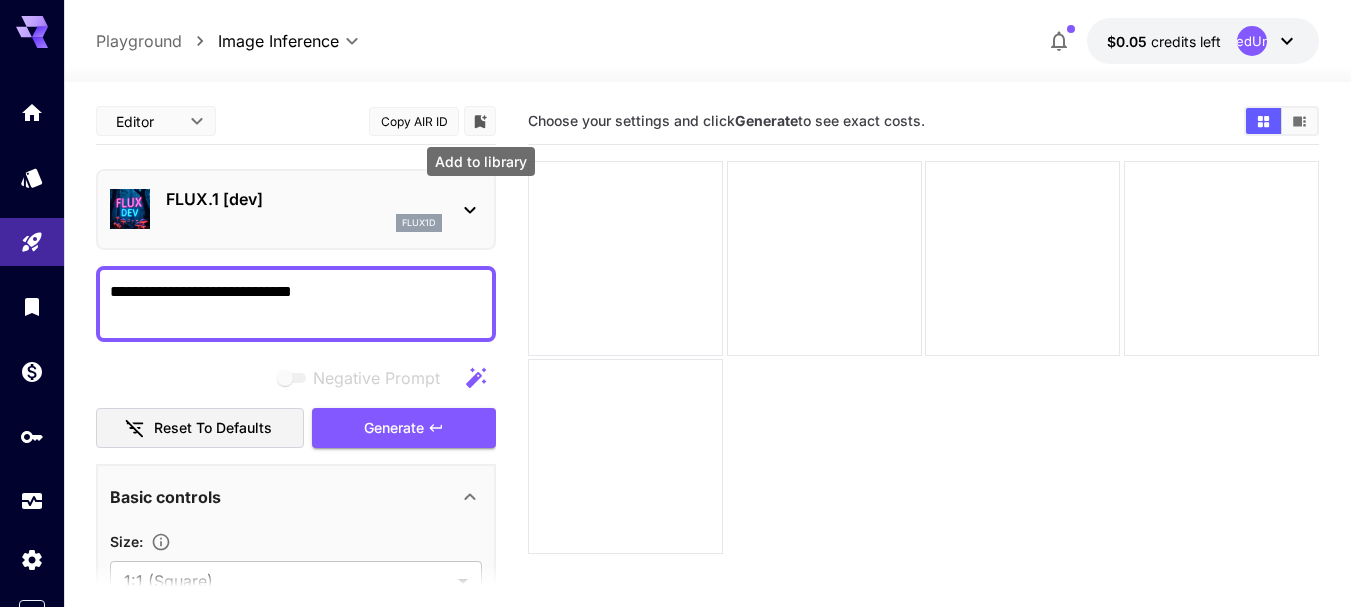 type on "**********" 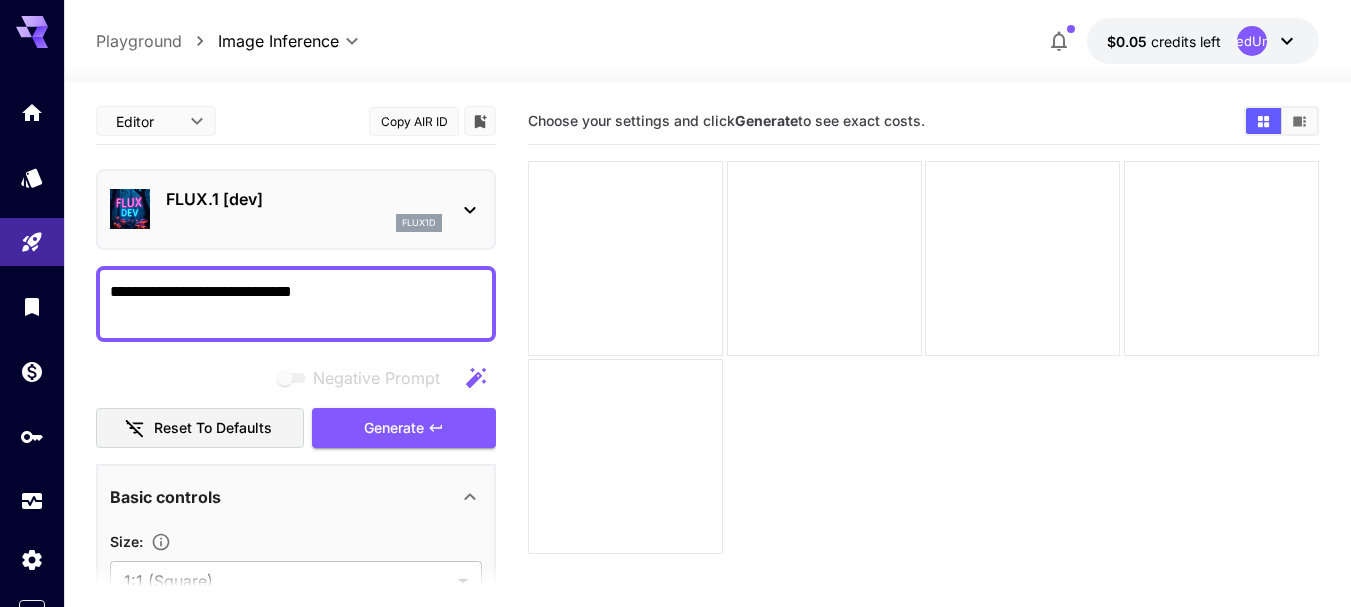 click at bounding box center [480, 121] 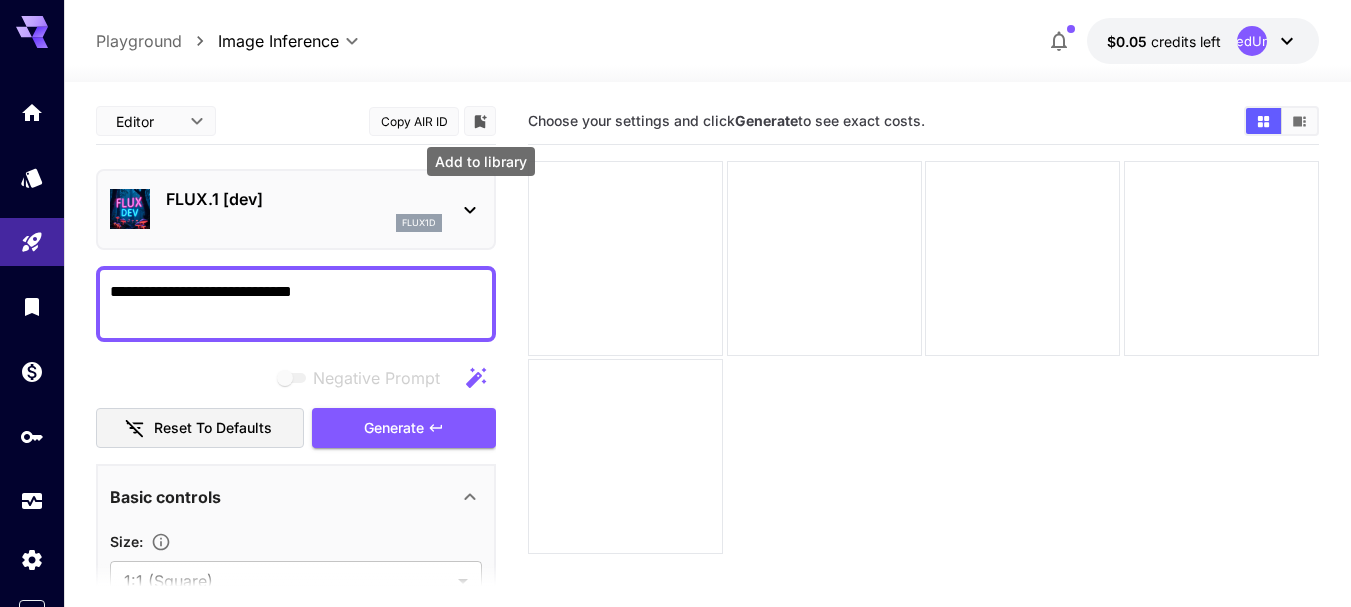 click 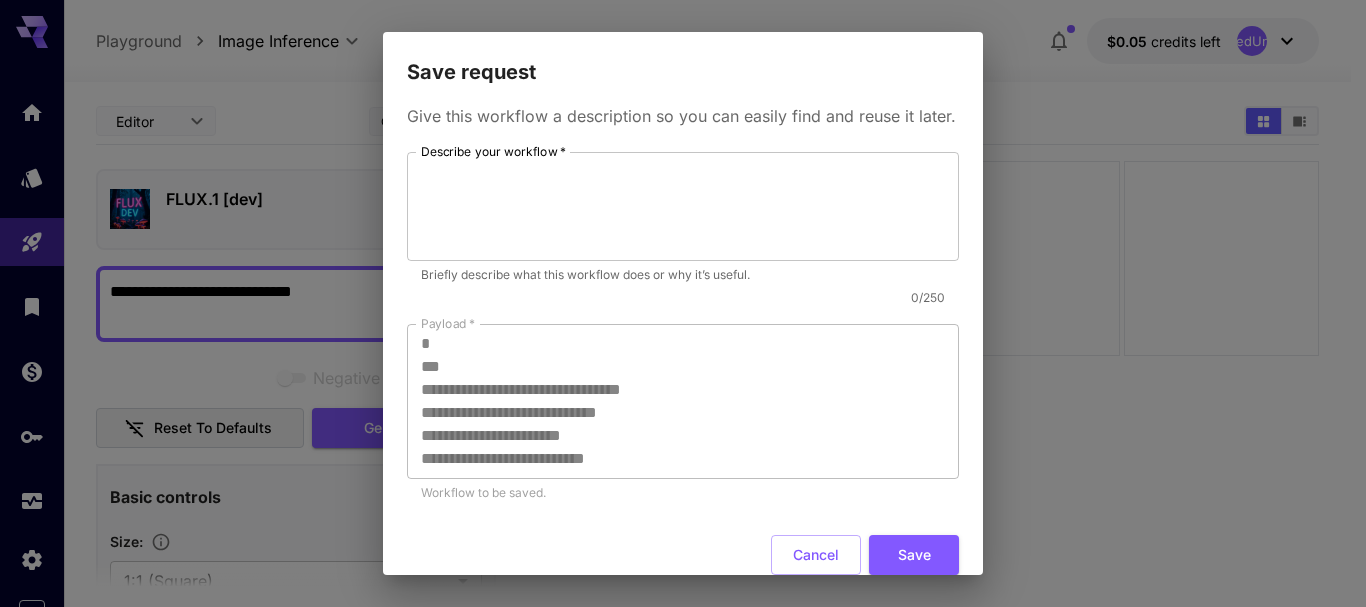 click on "**********" at bounding box center (683, 303) 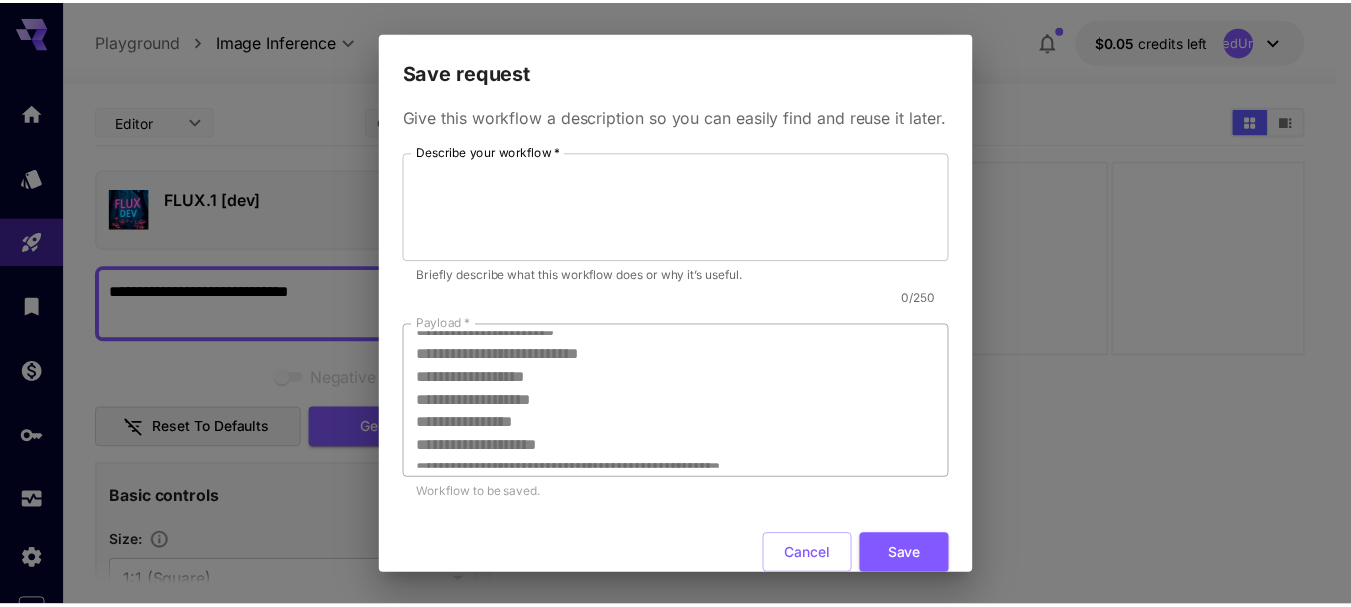 scroll, scrollTop: 200, scrollLeft: 0, axis: vertical 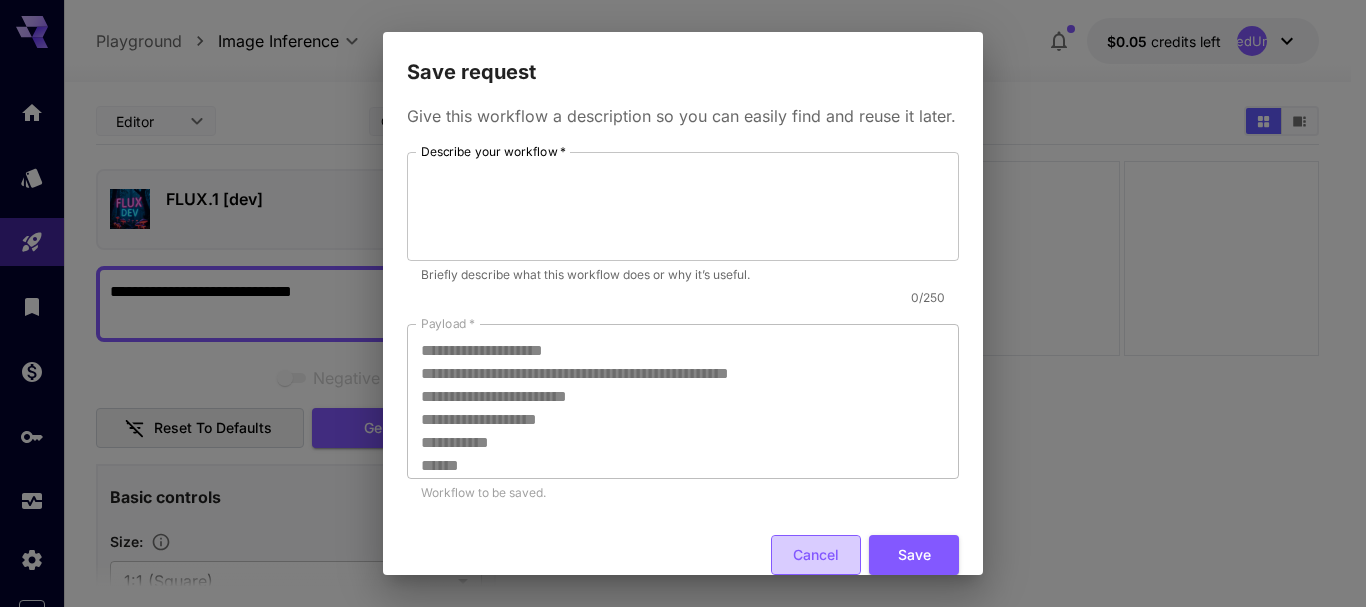 click on "Cancel" at bounding box center [816, 555] 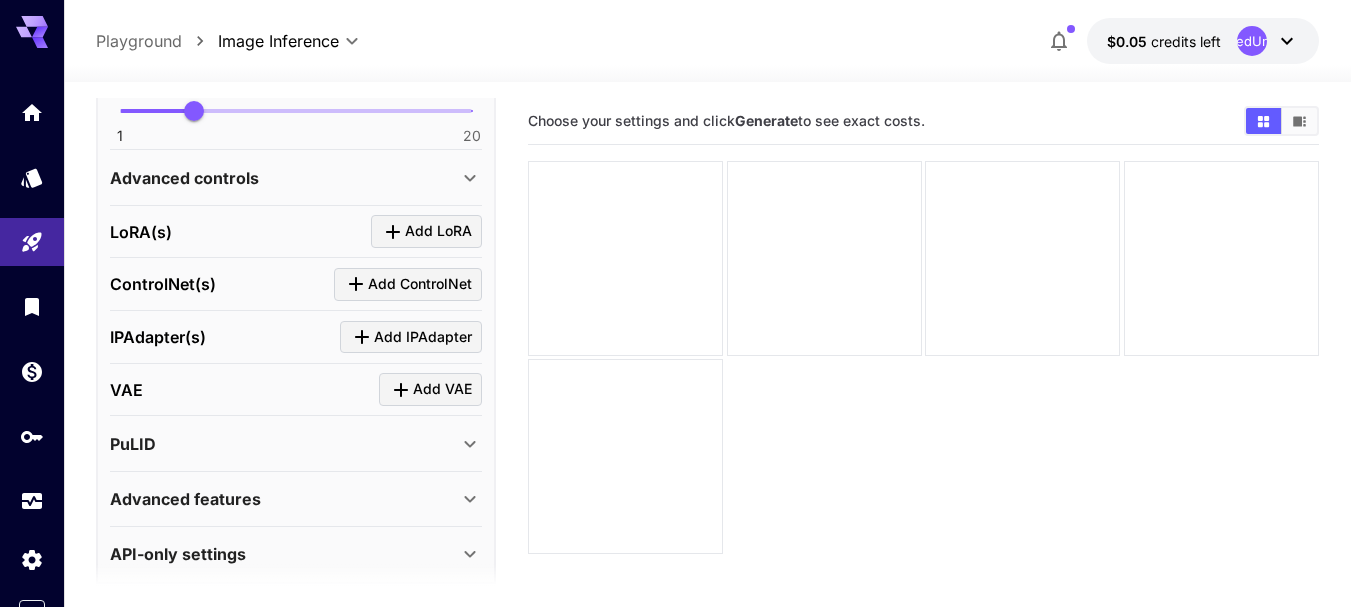 scroll, scrollTop: 706, scrollLeft: 0, axis: vertical 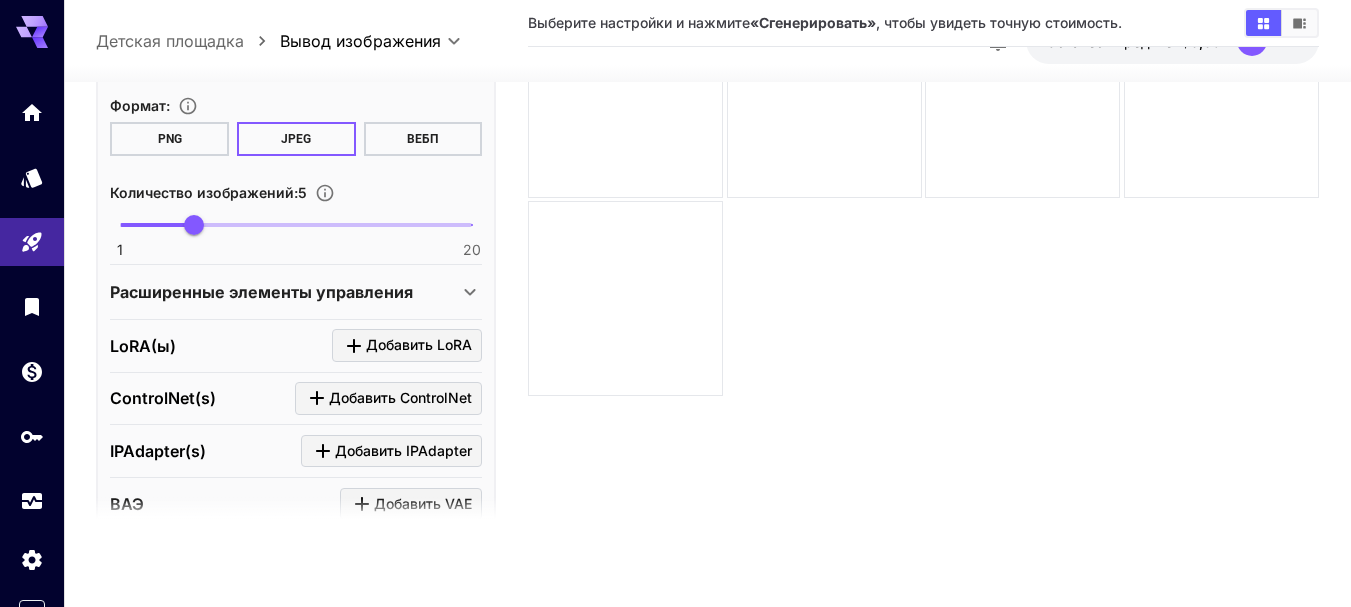 click at bounding box center [157, 225] 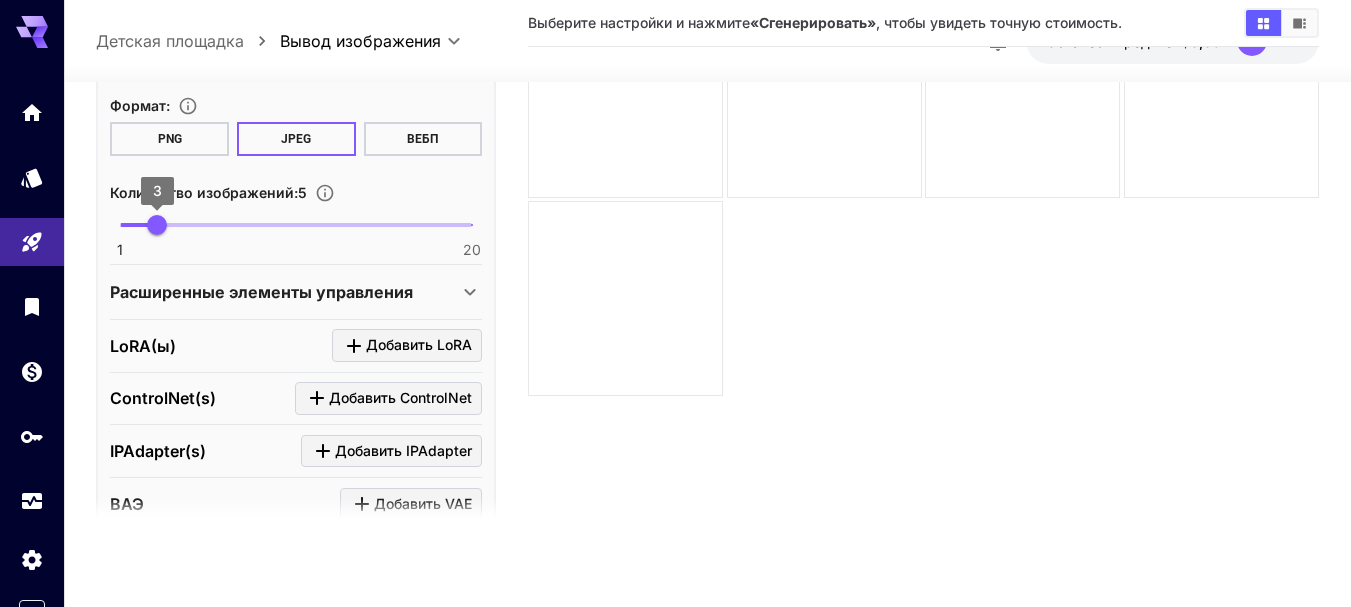 click at bounding box center [138, 225] 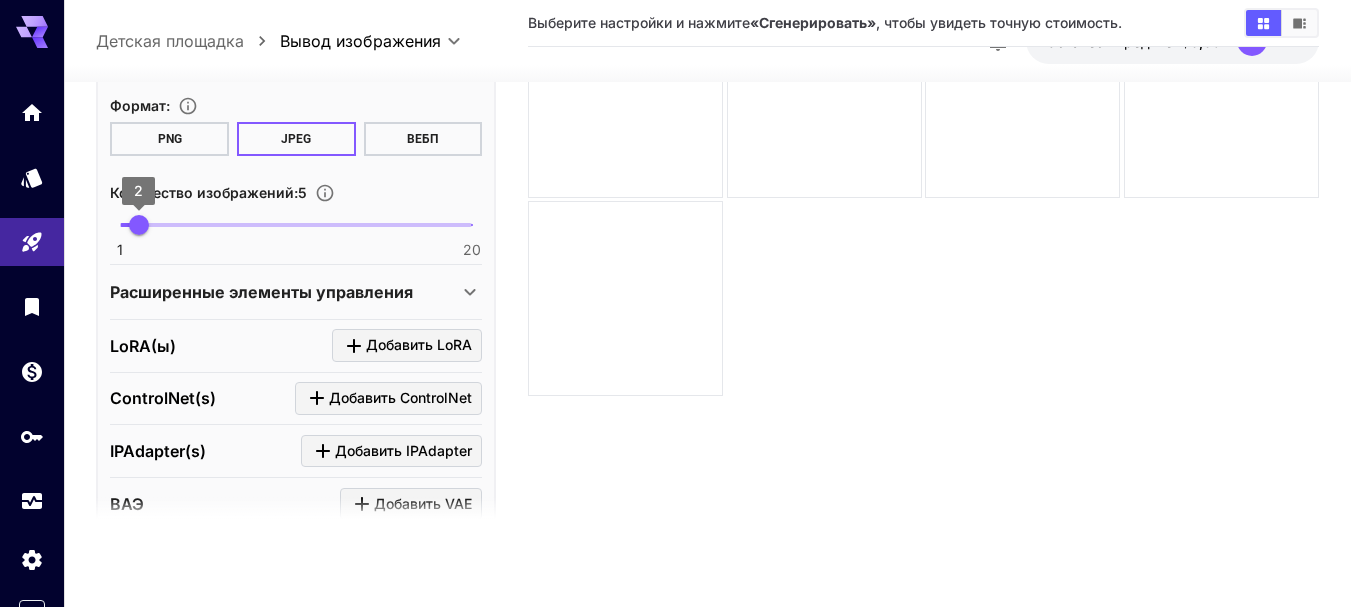 type on "*" 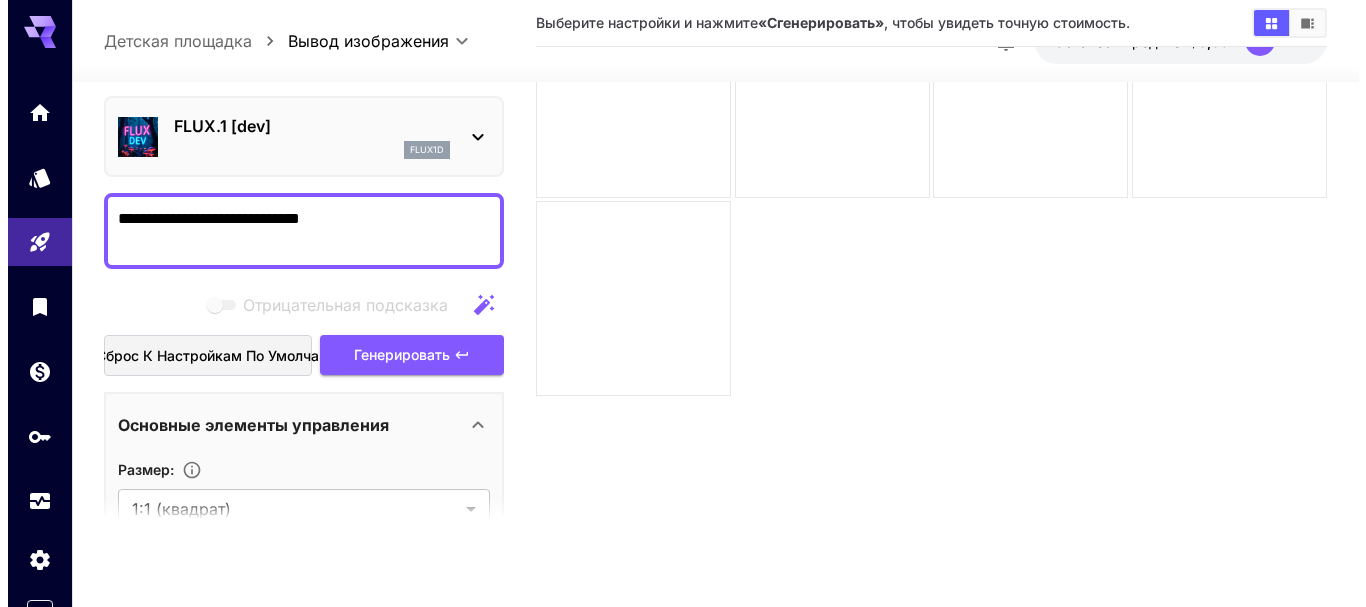 scroll, scrollTop: 0, scrollLeft: 0, axis: both 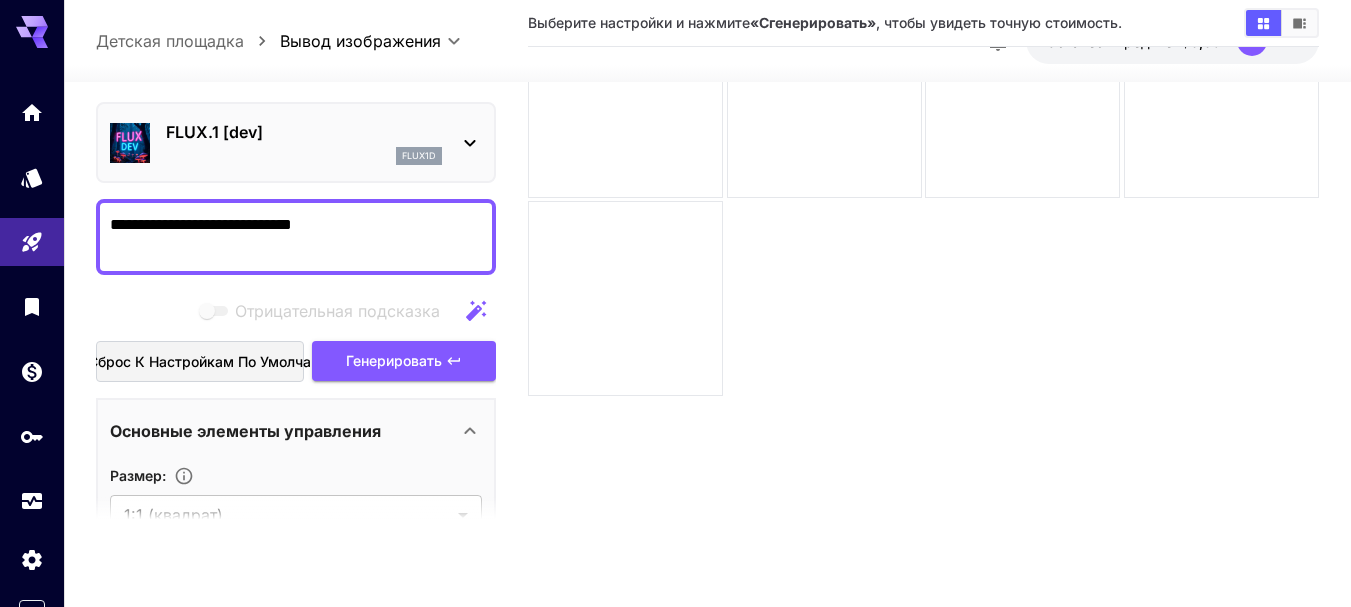 click on "**********" at bounding box center [675, 224] 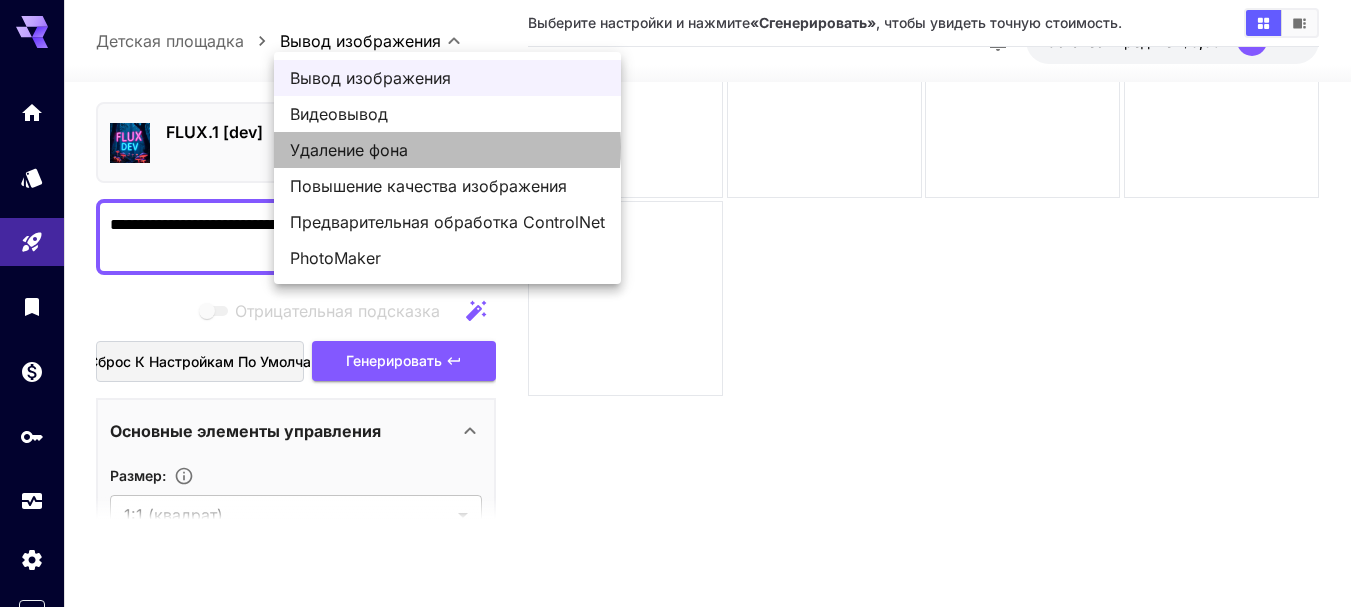 click on "Удаление фона" at bounding box center (349, 150) 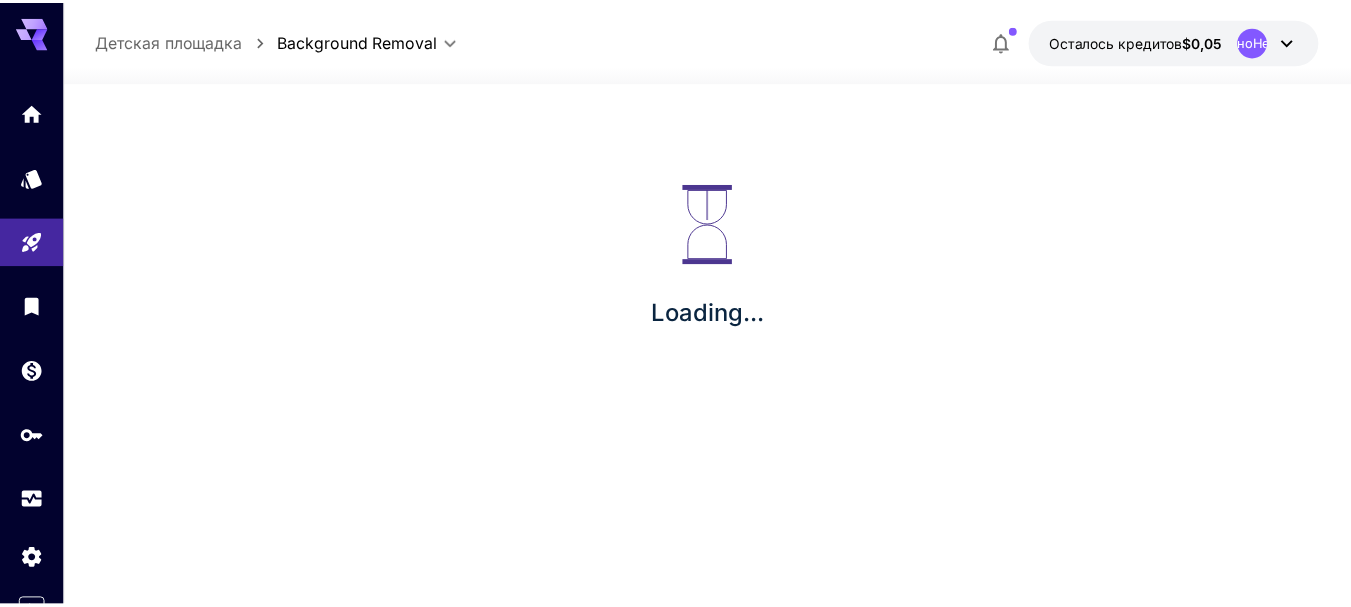 scroll, scrollTop: 0, scrollLeft: 0, axis: both 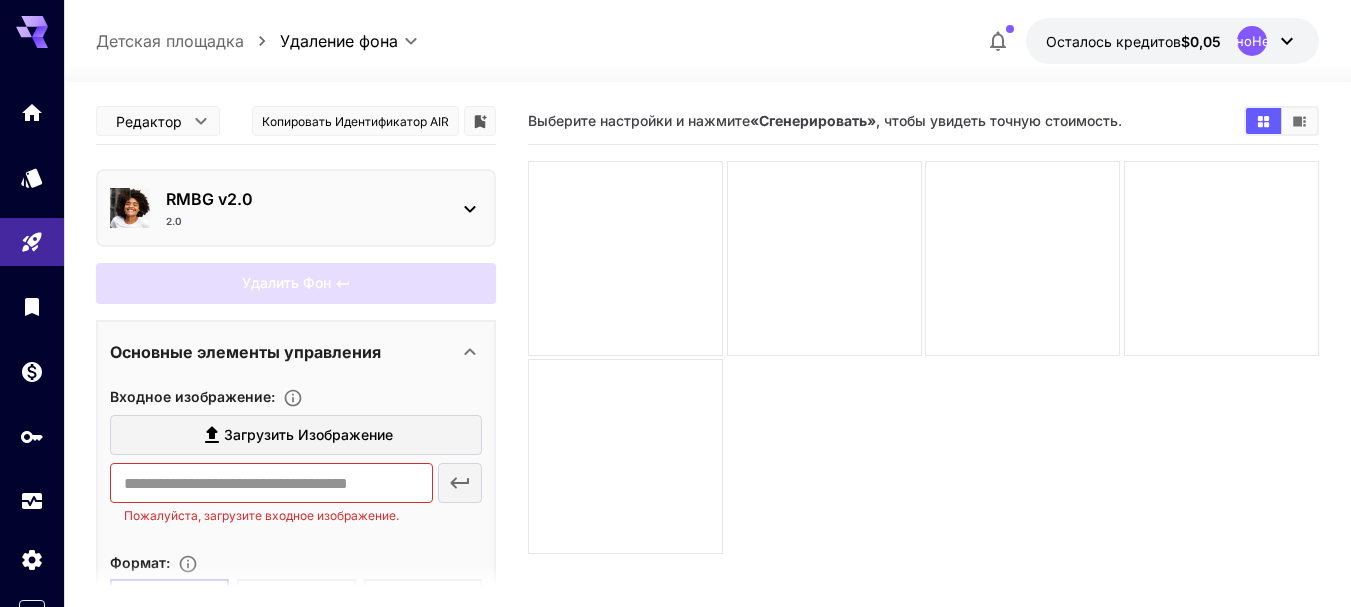 click on "**********" at bounding box center (675, 382) 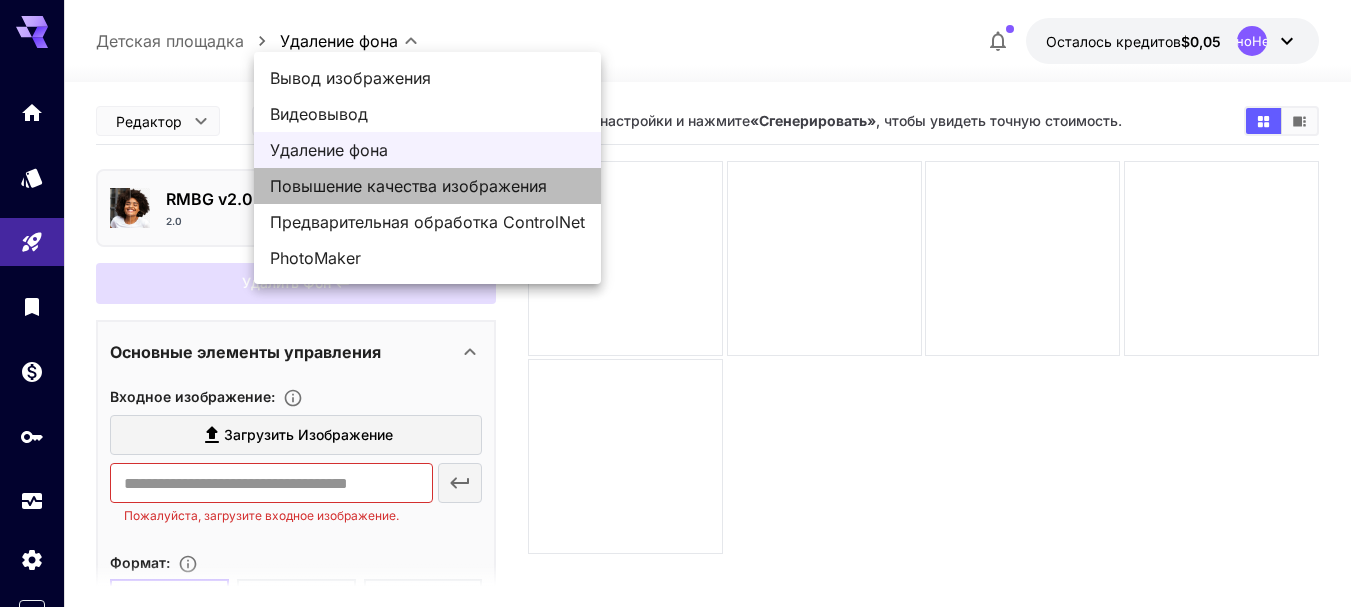 click on "Повышение качества изображения" at bounding box center (408, 186) 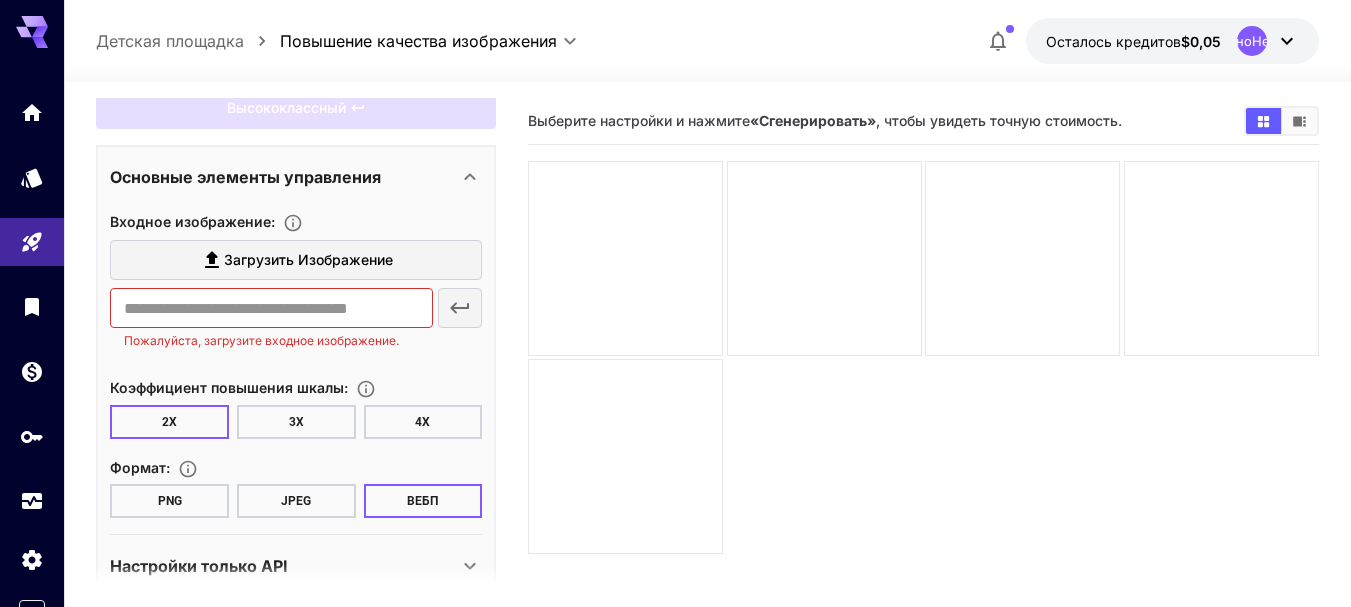 scroll, scrollTop: 115, scrollLeft: 0, axis: vertical 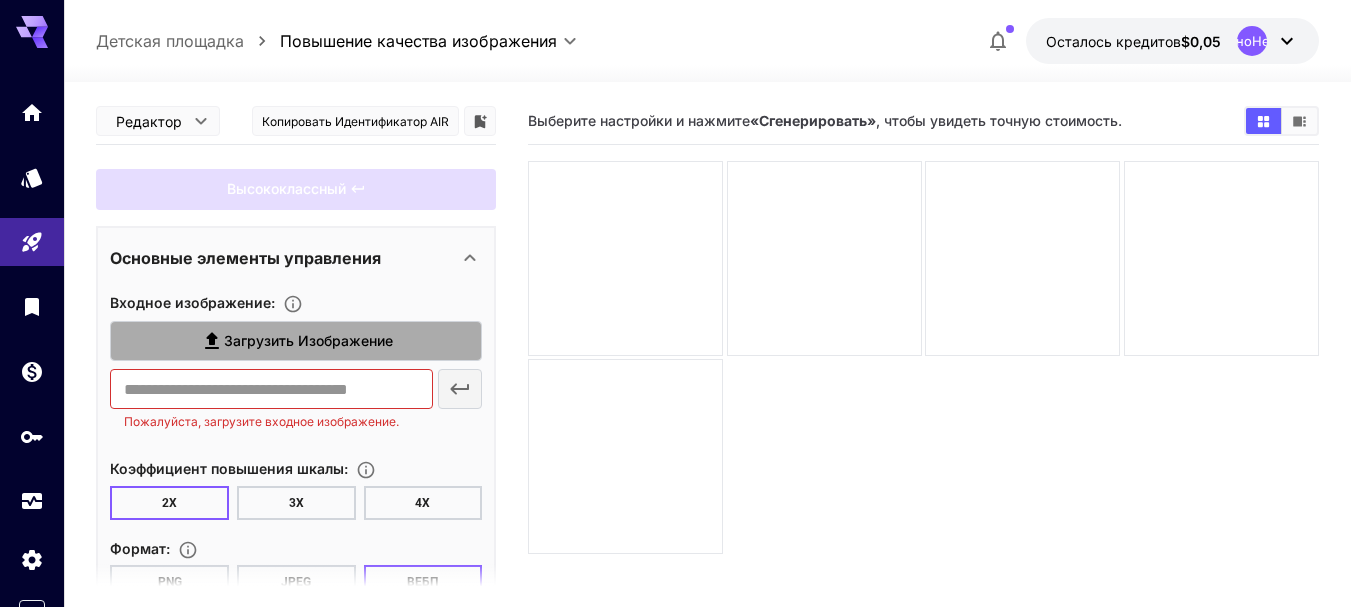 click on "Загрузить изображение" at bounding box center [308, 340] 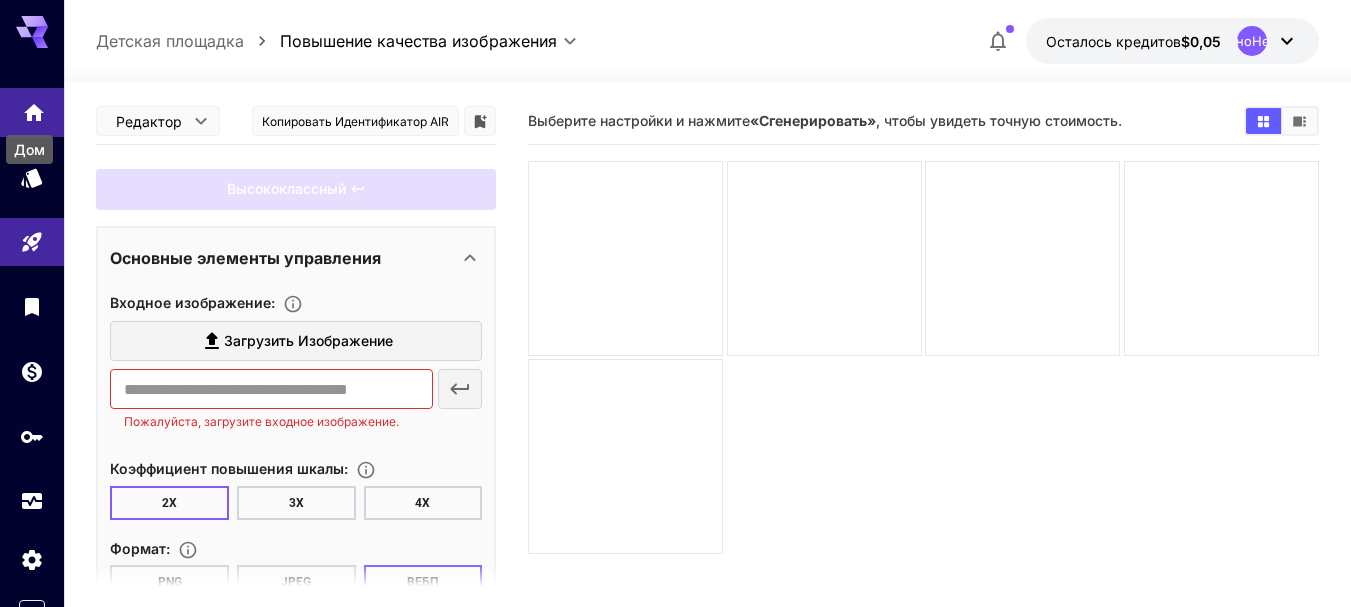 click 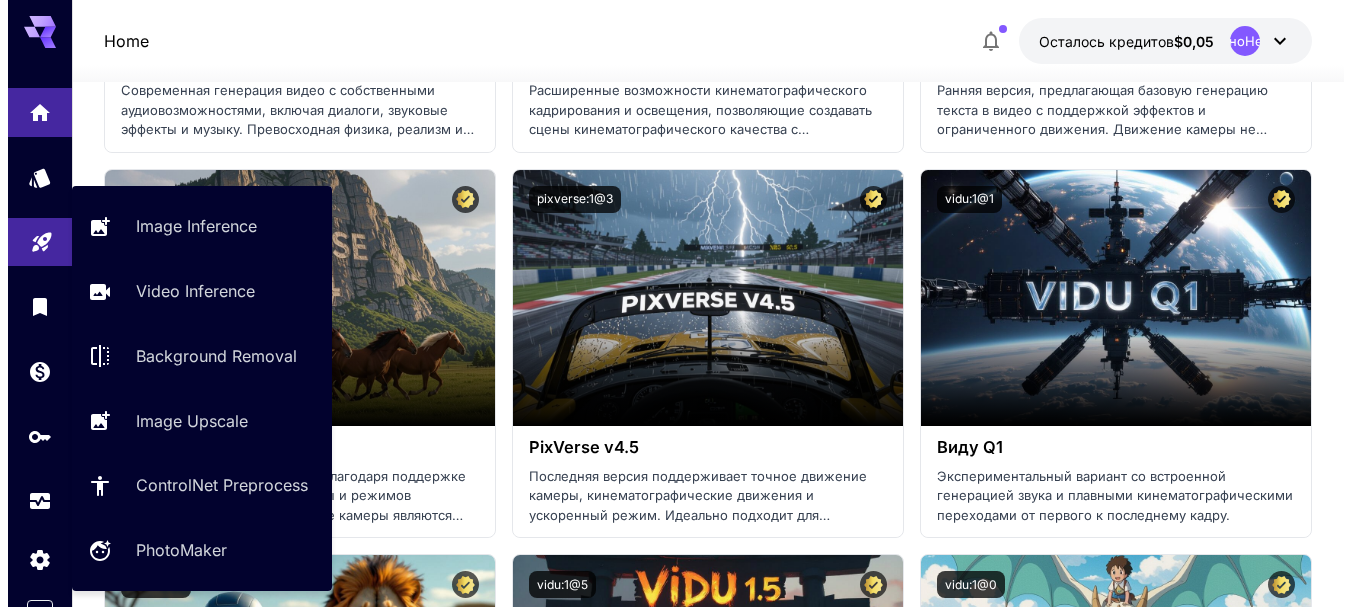 scroll, scrollTop: 2500, scrollLeft: 0, axis: vertical 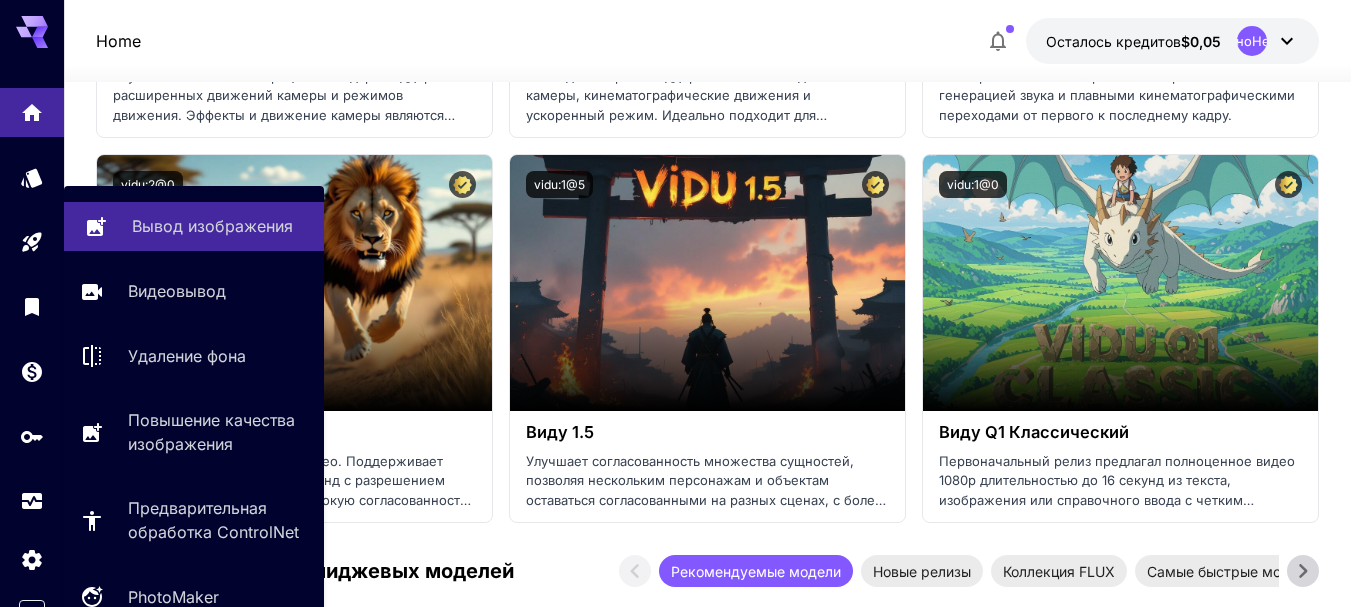 click on "Вывод изображения" at bounding box center (212, 226) 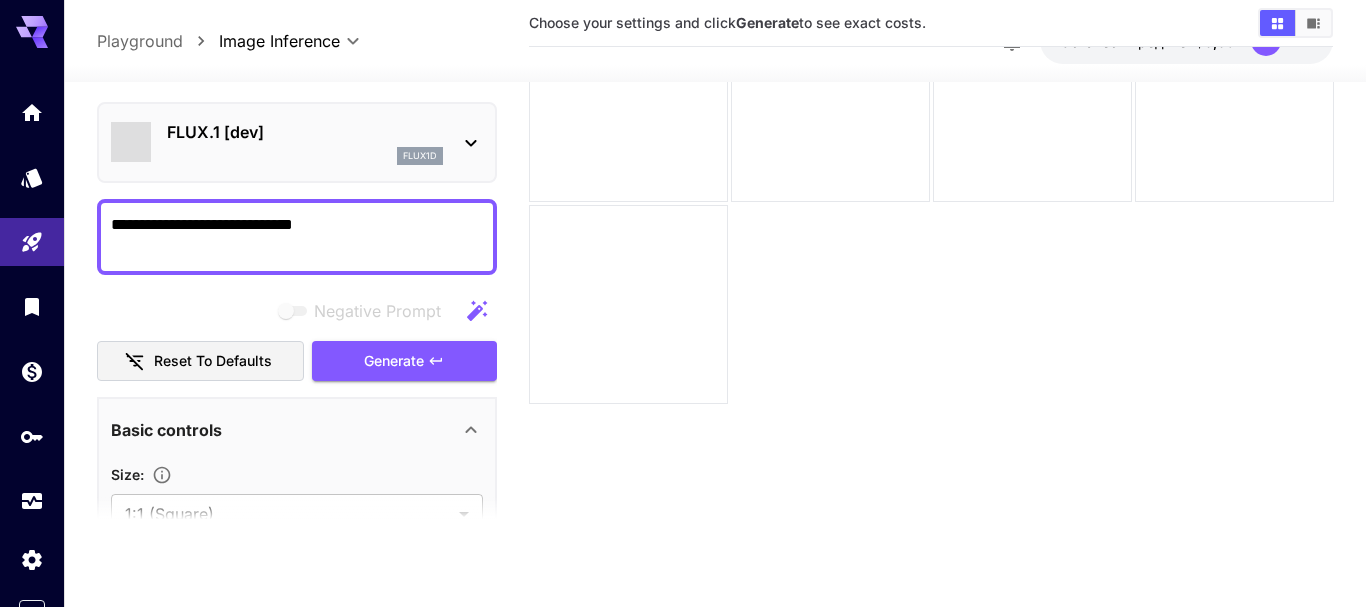 type on "**********" 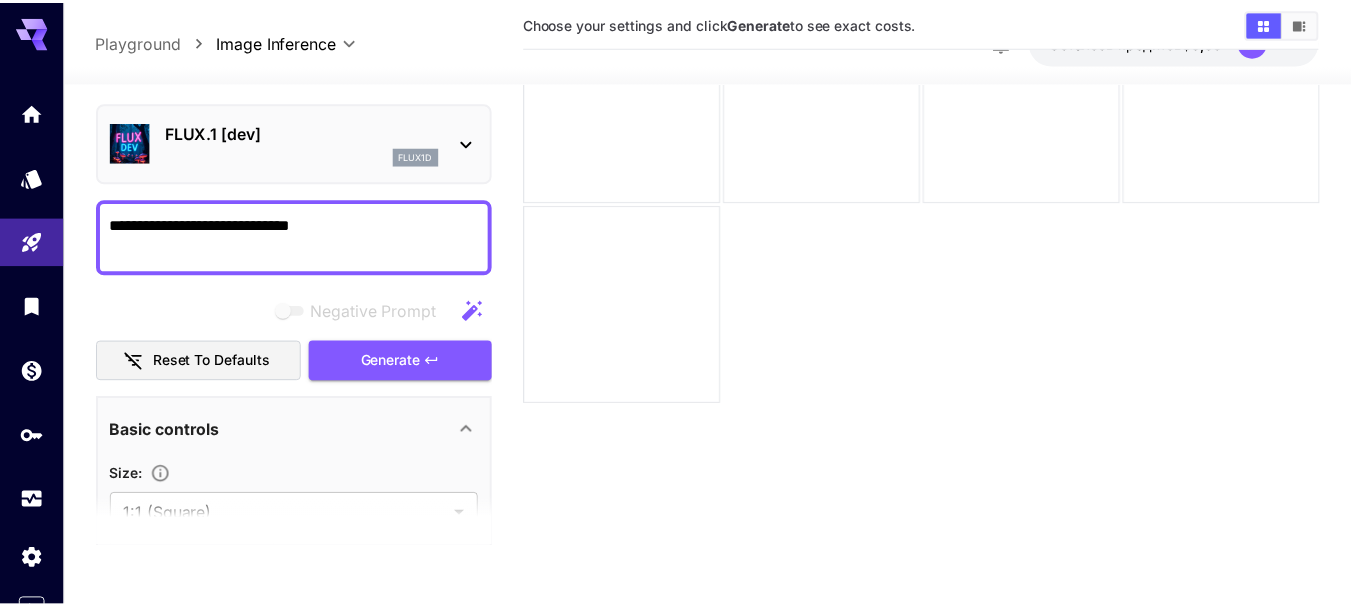 scroll, scrollTop: 158, scrollLeft: 0, axis: vertical 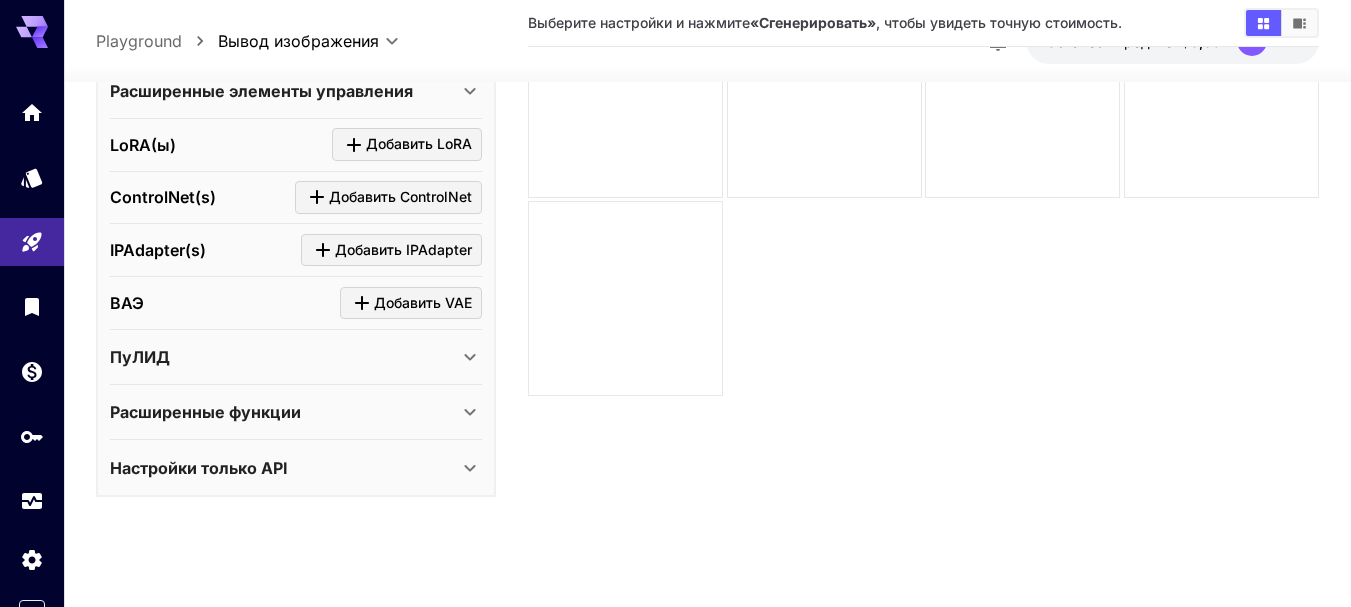 click 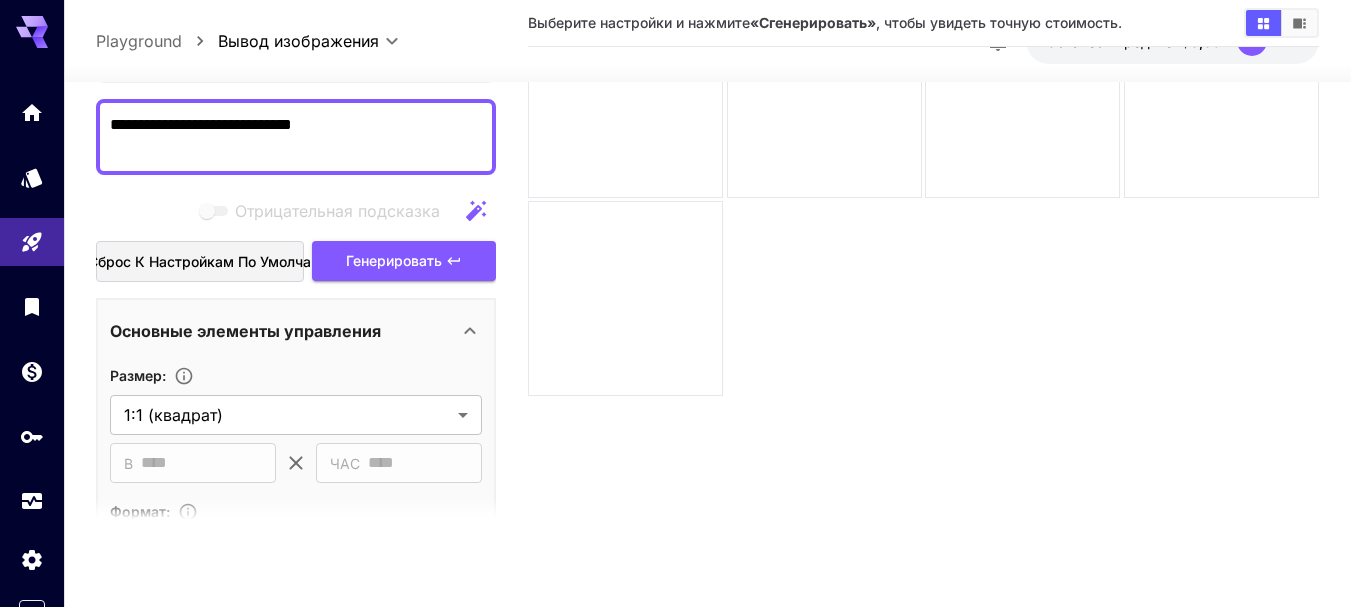 scroll, scrollTop: 200, scrollLeft: 0, axis: vertical 